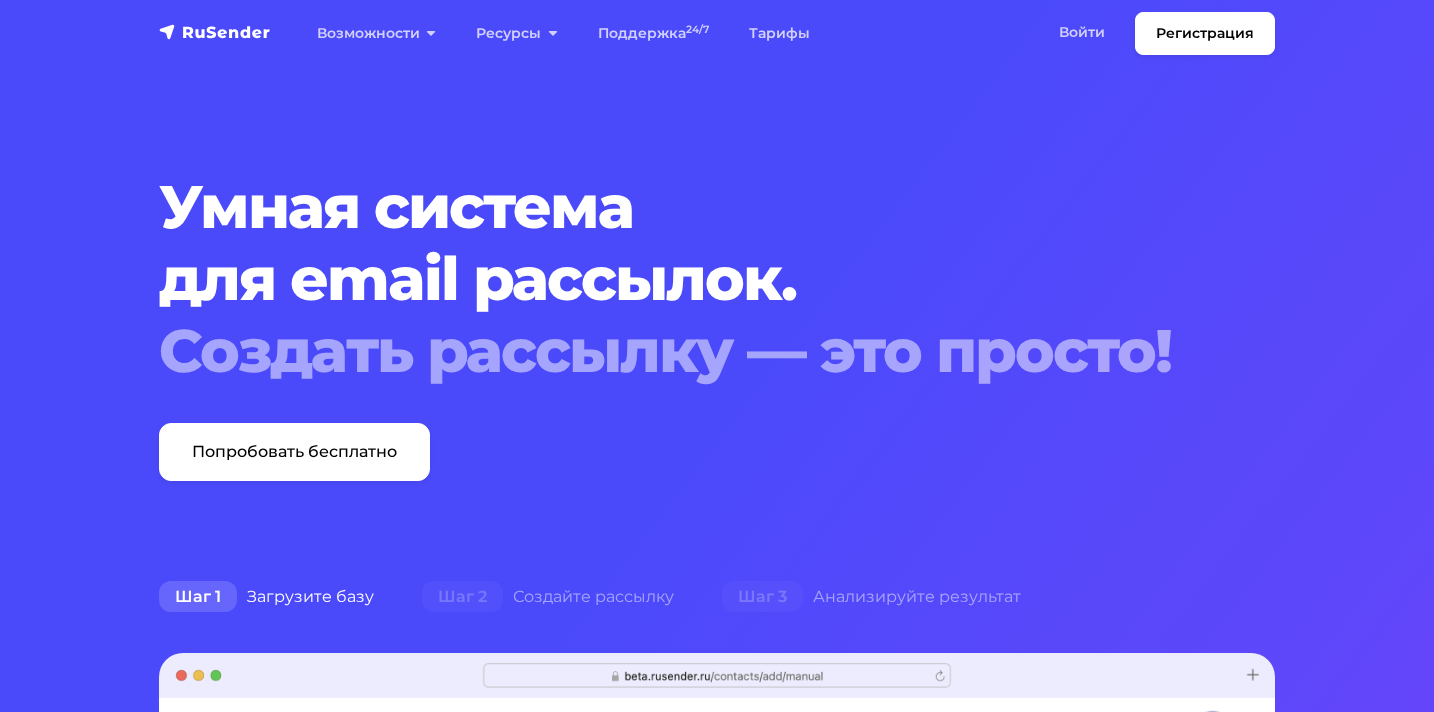 scroll, scrollTop: 0, scrollLeft: 0, axis: both 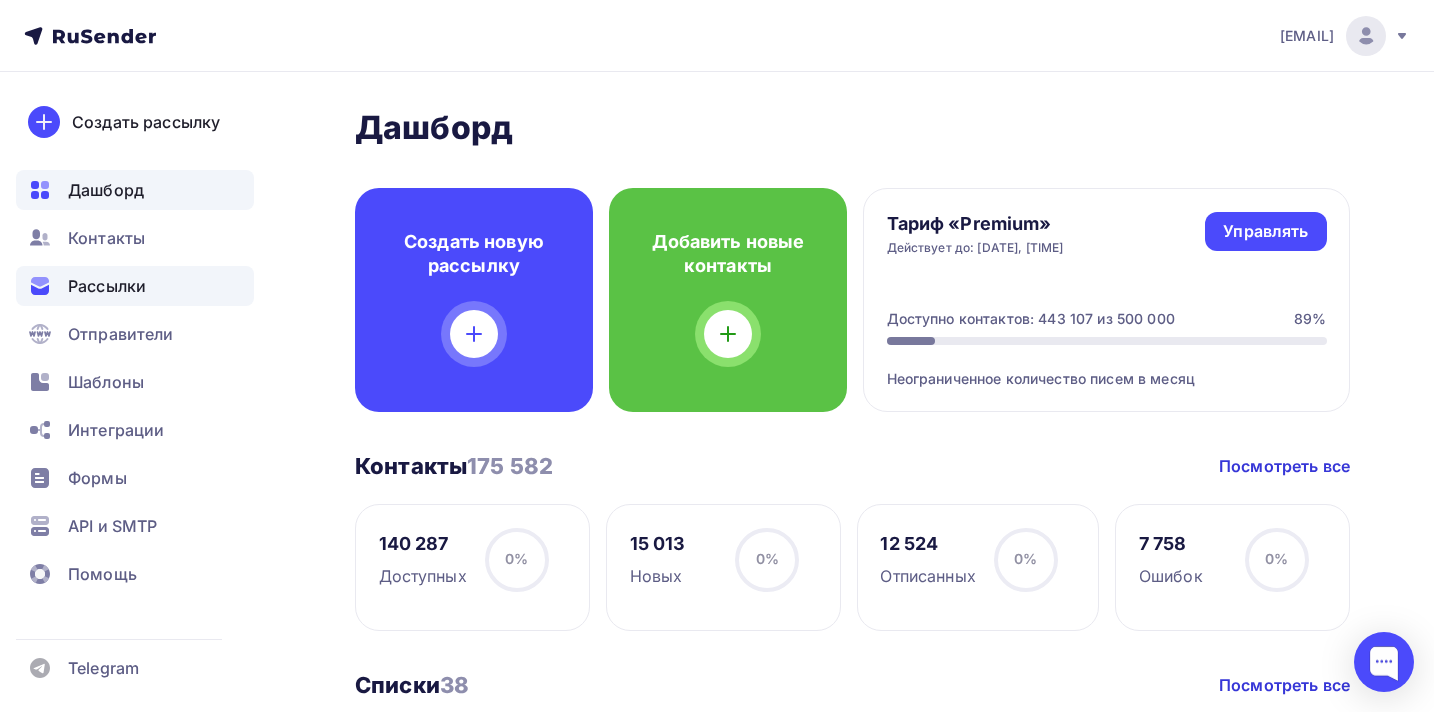 click on "Рассылки" at bounding box center (107, 286) 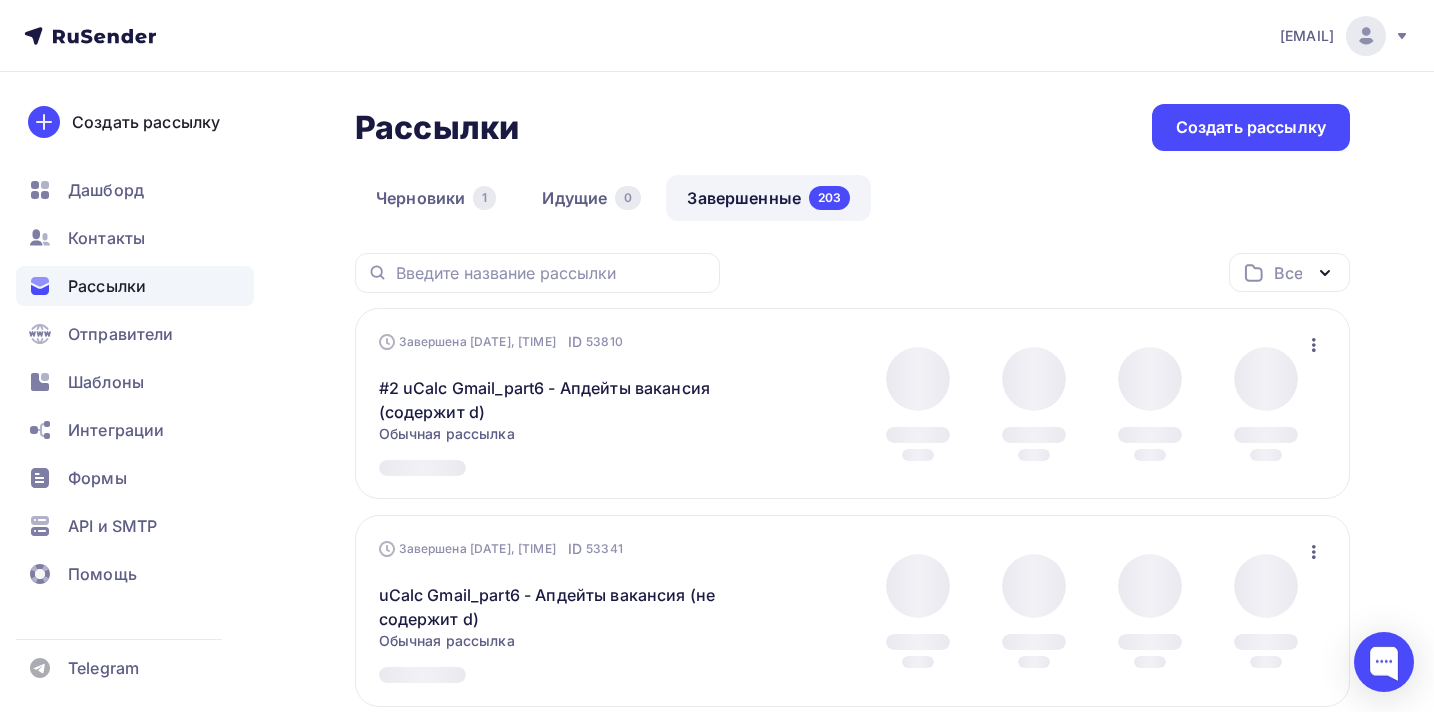 click on "Завершенные
203" at bounding box center (768, 198) 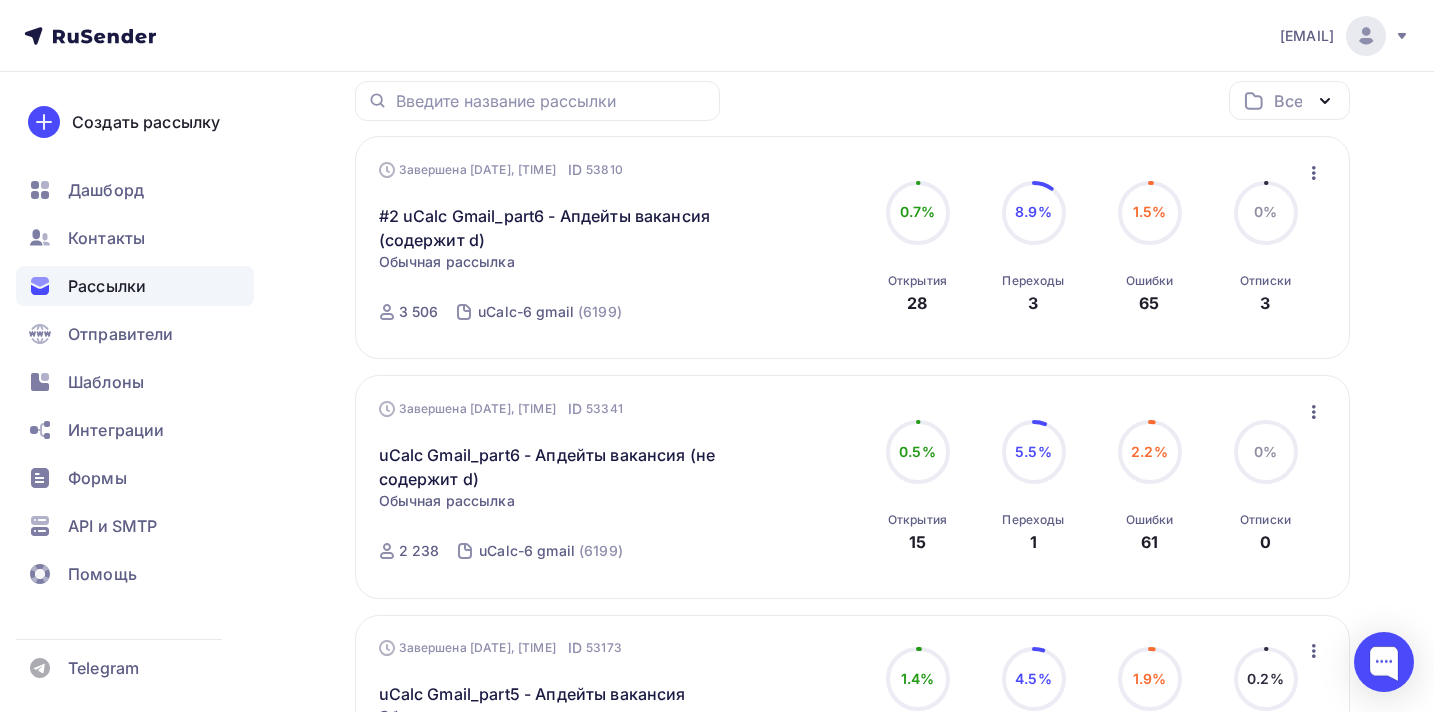 scroll, scrollTop: 176, scrollLeft: 0, axis: vertical 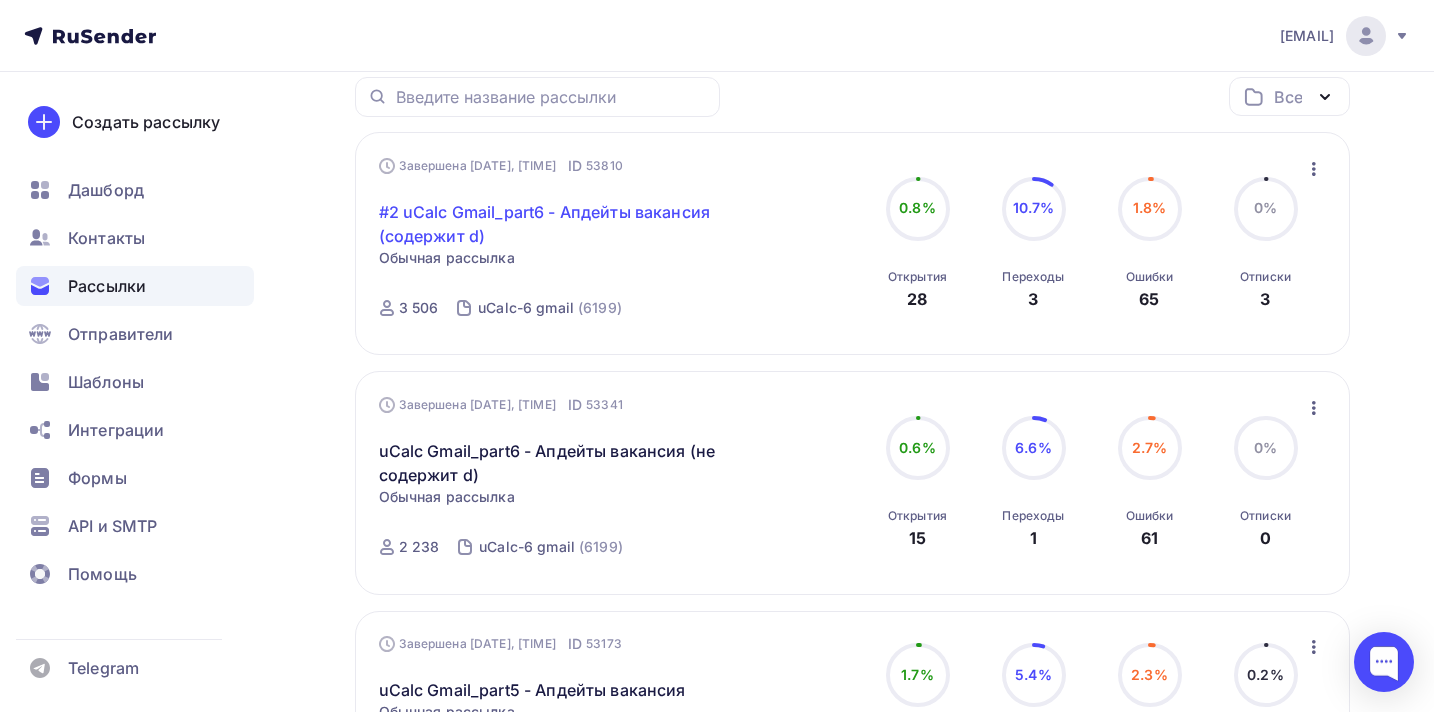 click on "#2 uCalc Gmail_part6  - Апдейты вакансия (содержит  d)" at bounding box center (550, 224) 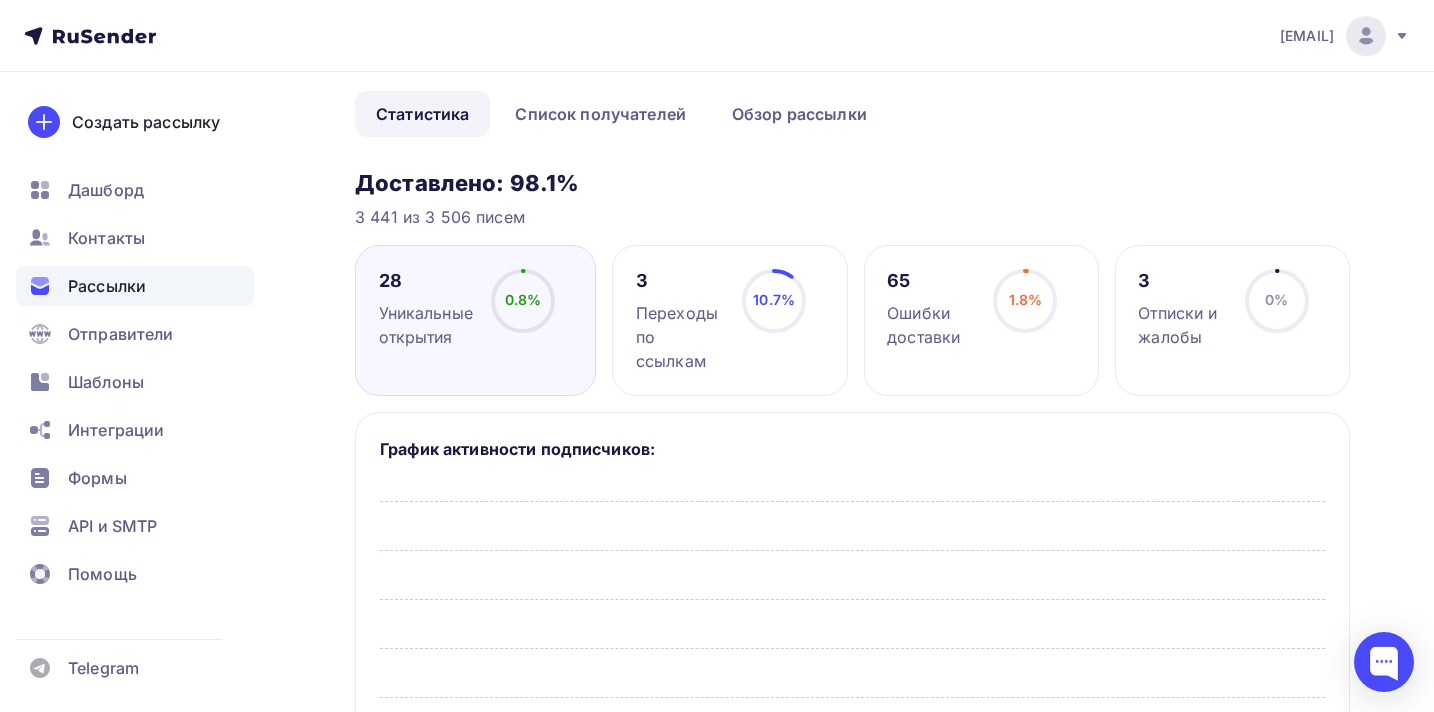 scroll, scrollTop: 88, scrollLeft: 0, axis: vertical 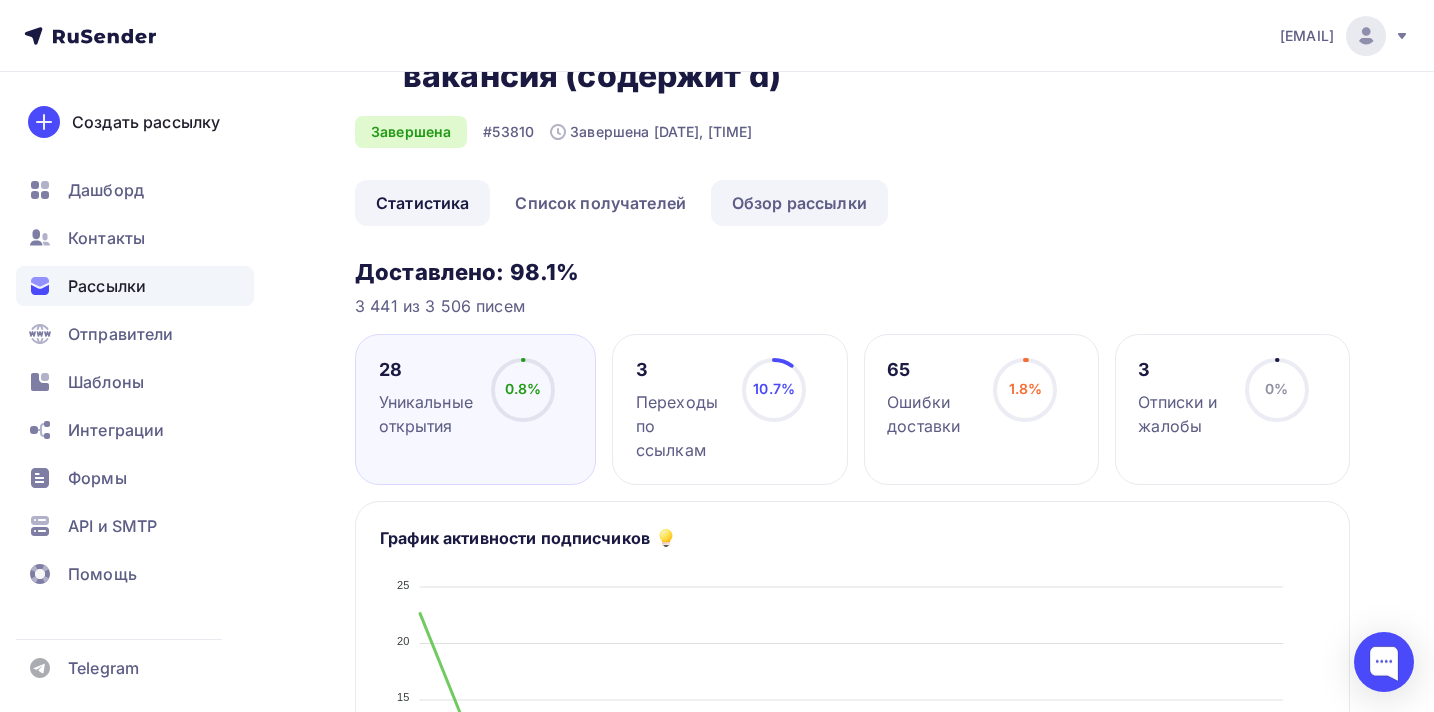 click on "Обзор рассылки" at bounding box center (799, 203) 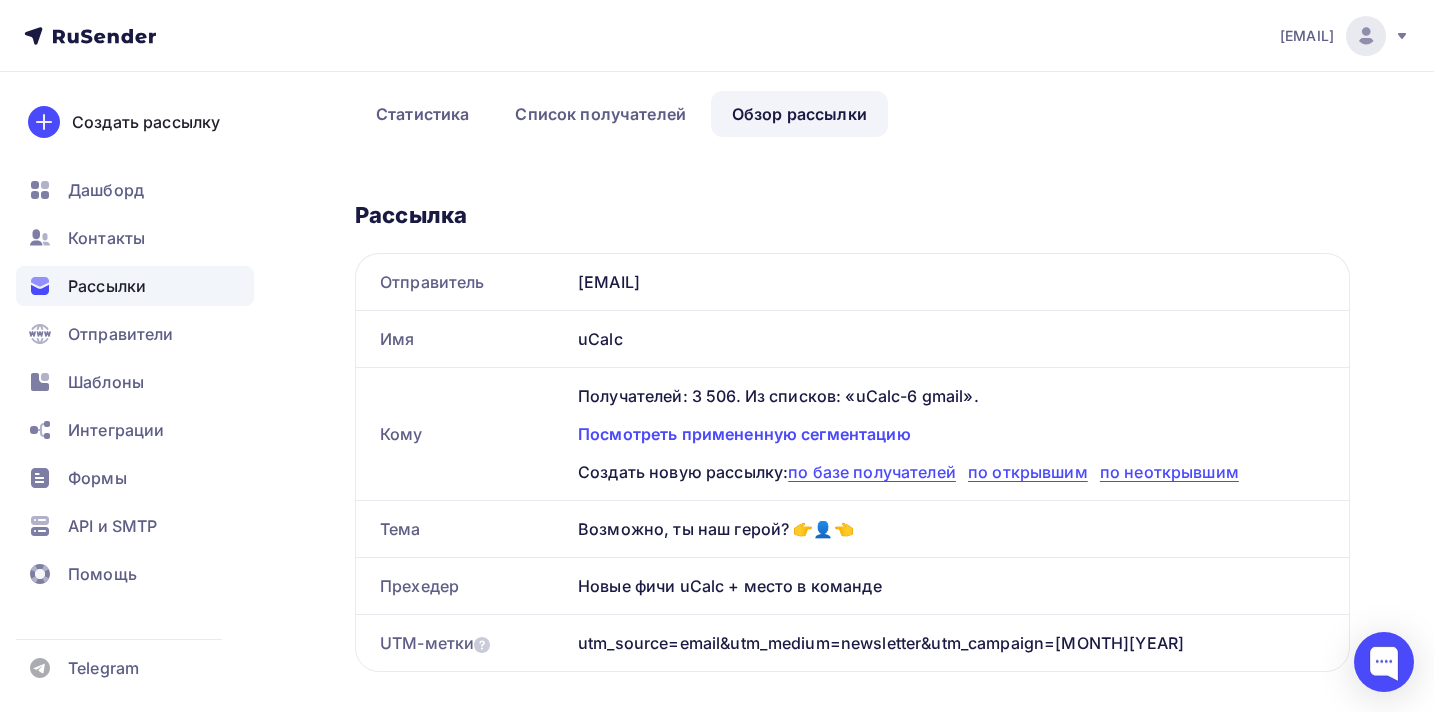 scroll, scrollTop: 169, scrollLeft: 0, axis: vertical 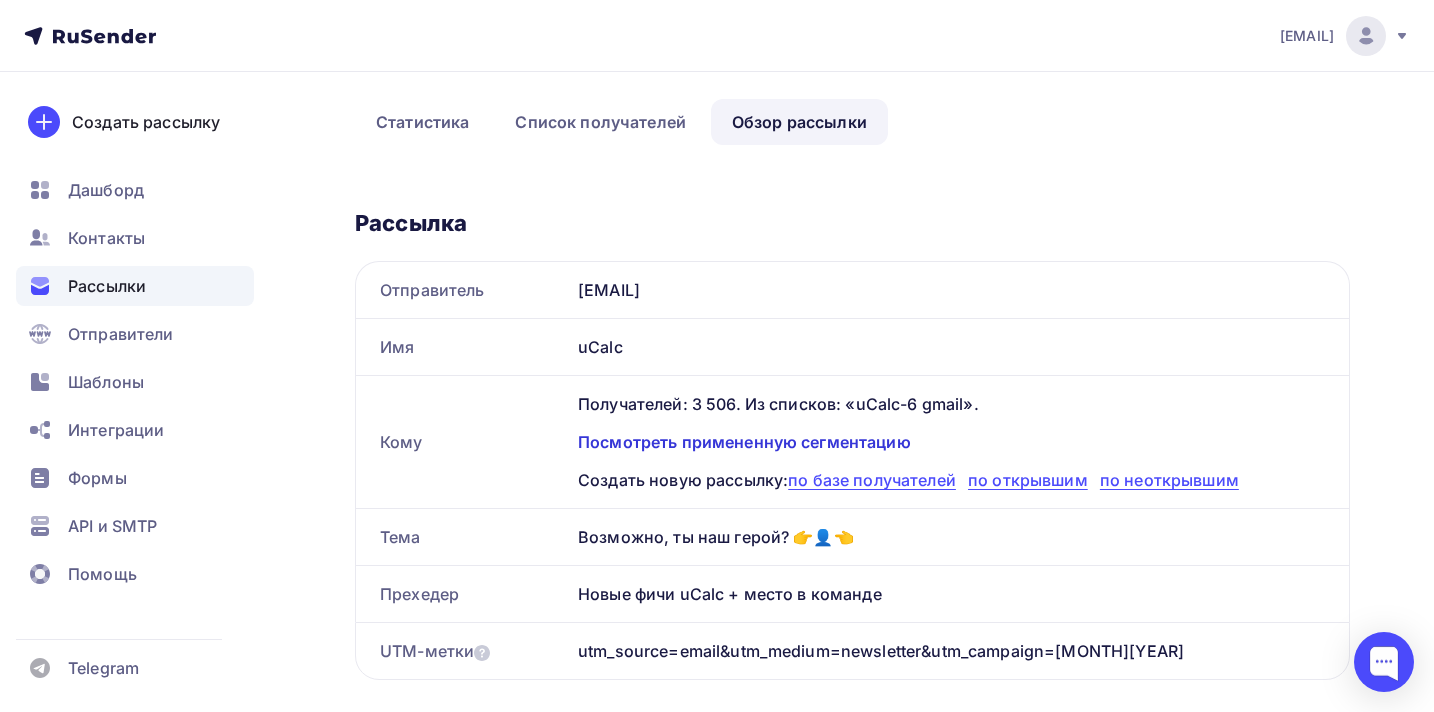 click on "Посмотреть примененную сегментацию" at bounding box center (951, 442) 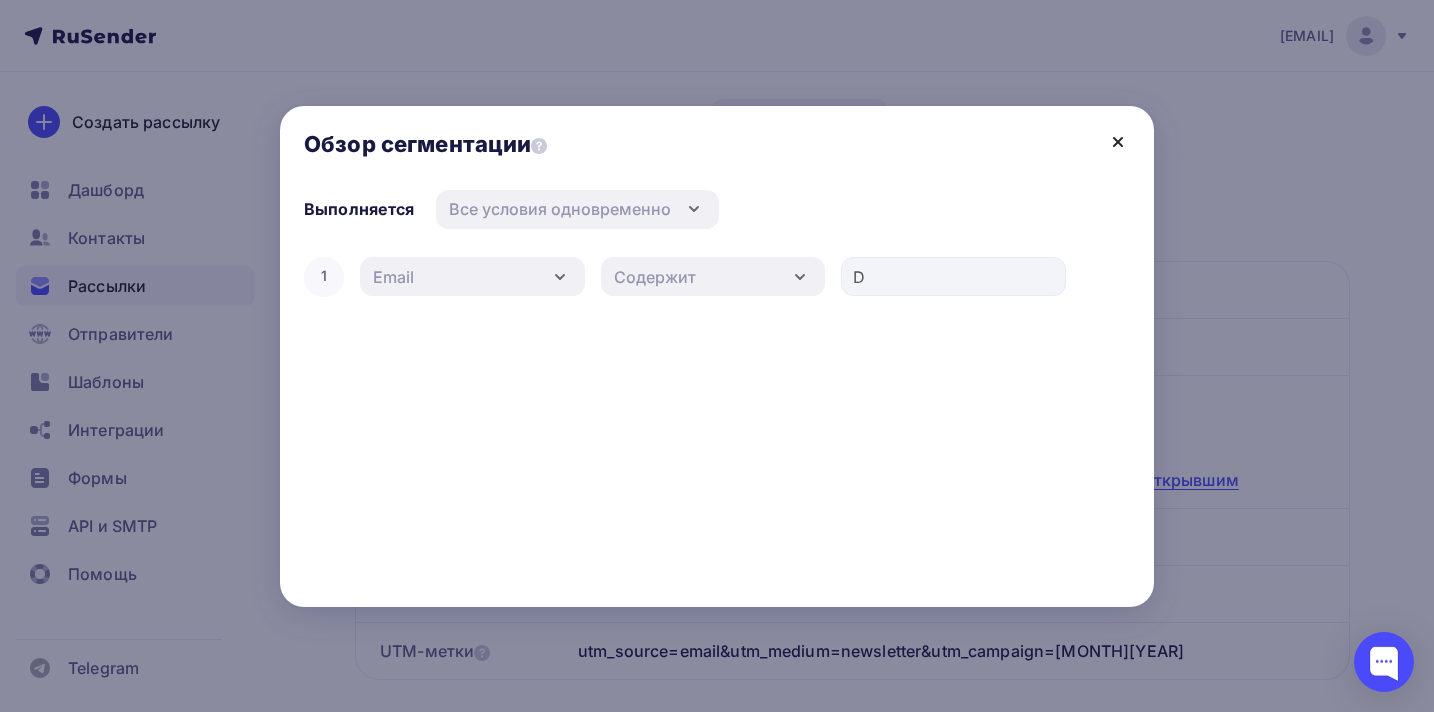 click 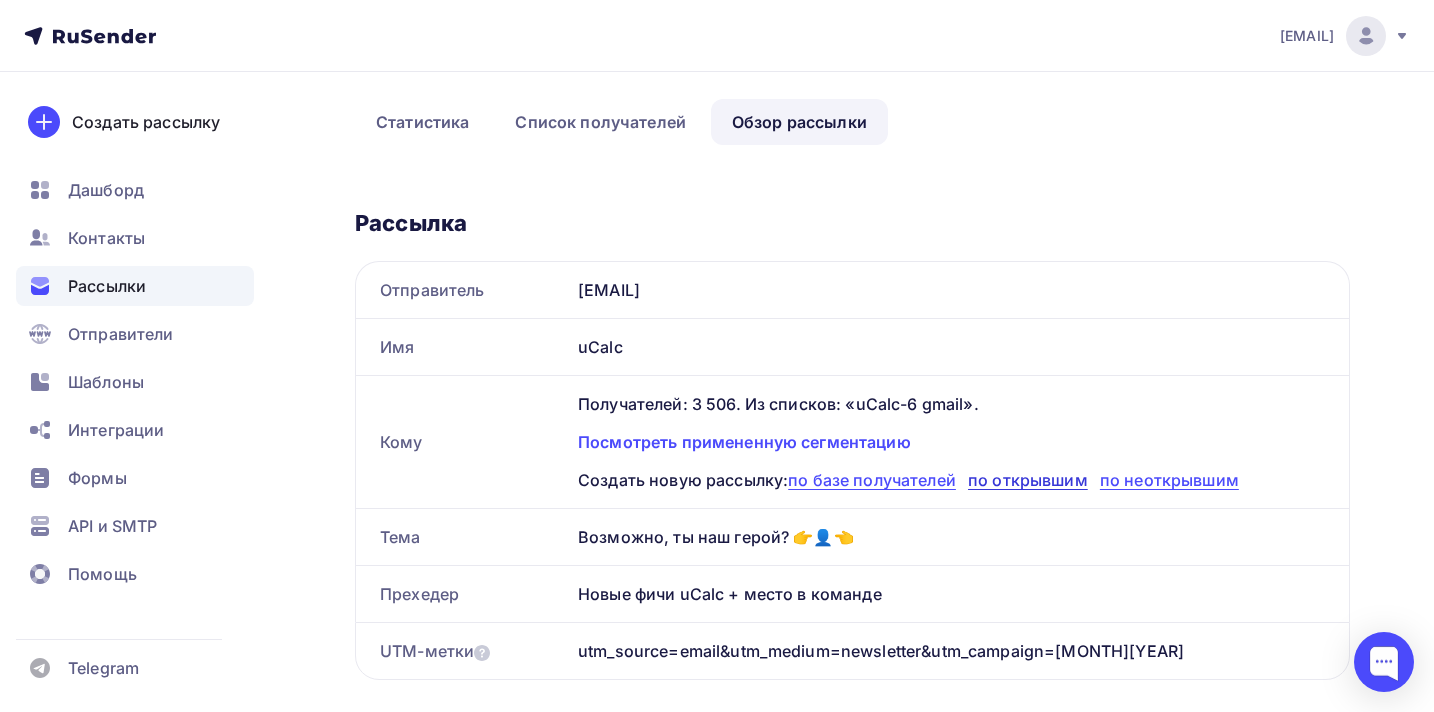 click on "по открывшим" at bounding box center [1028, 480] 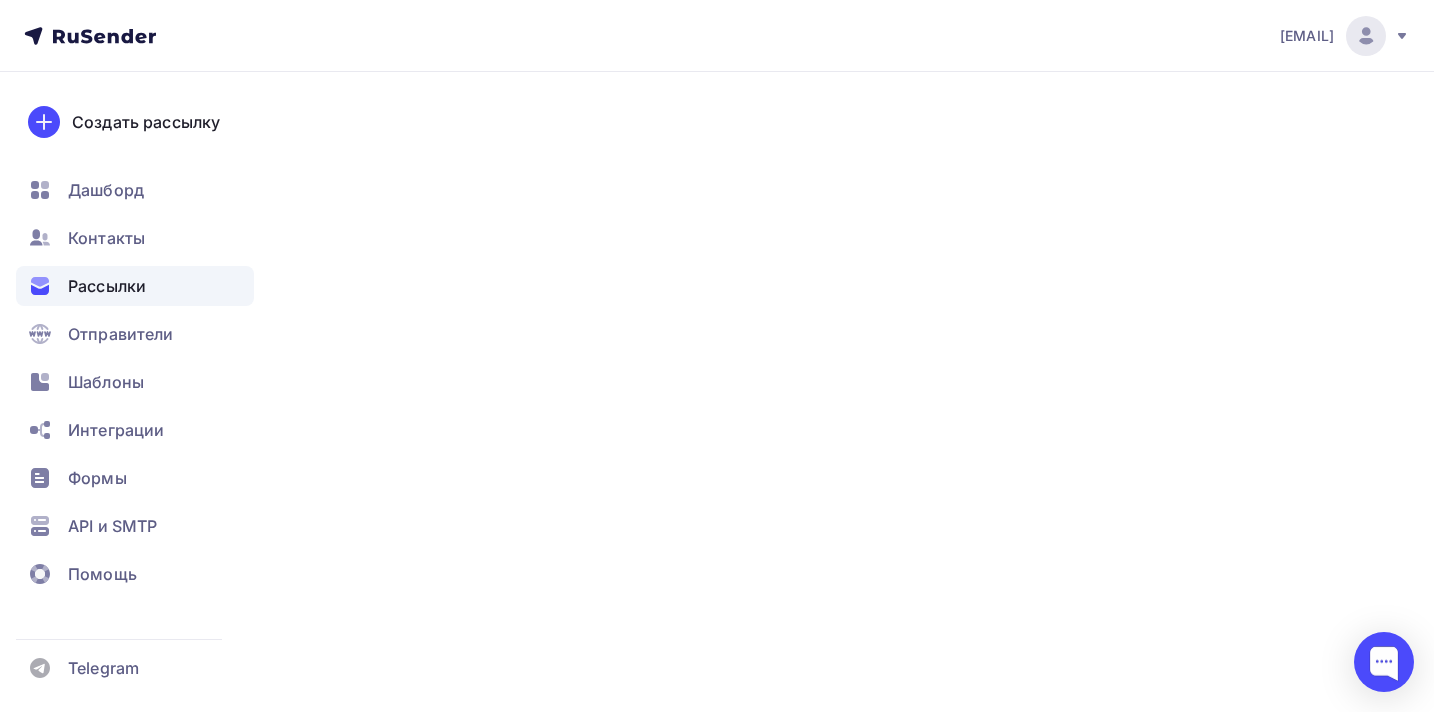 scroll, scrollTop: 0, scrollLeft: 0, axis: both 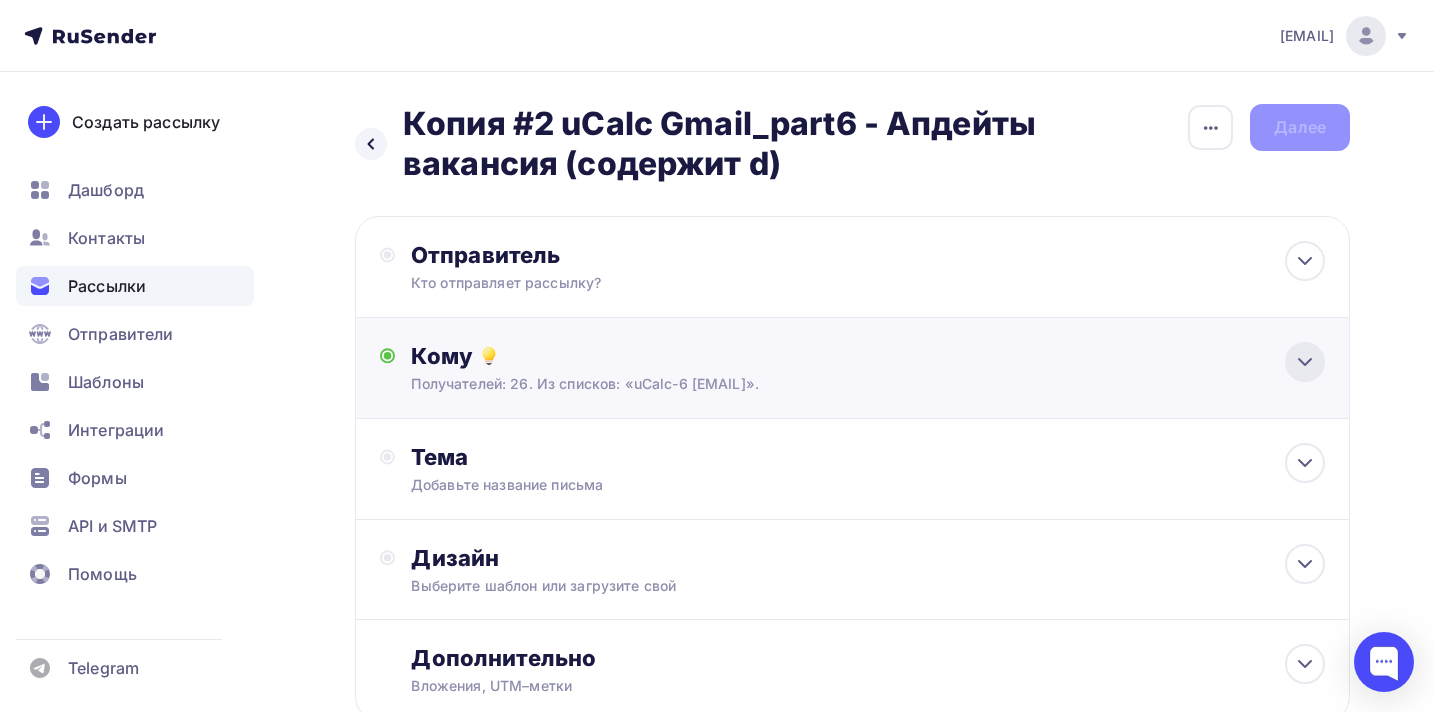 click 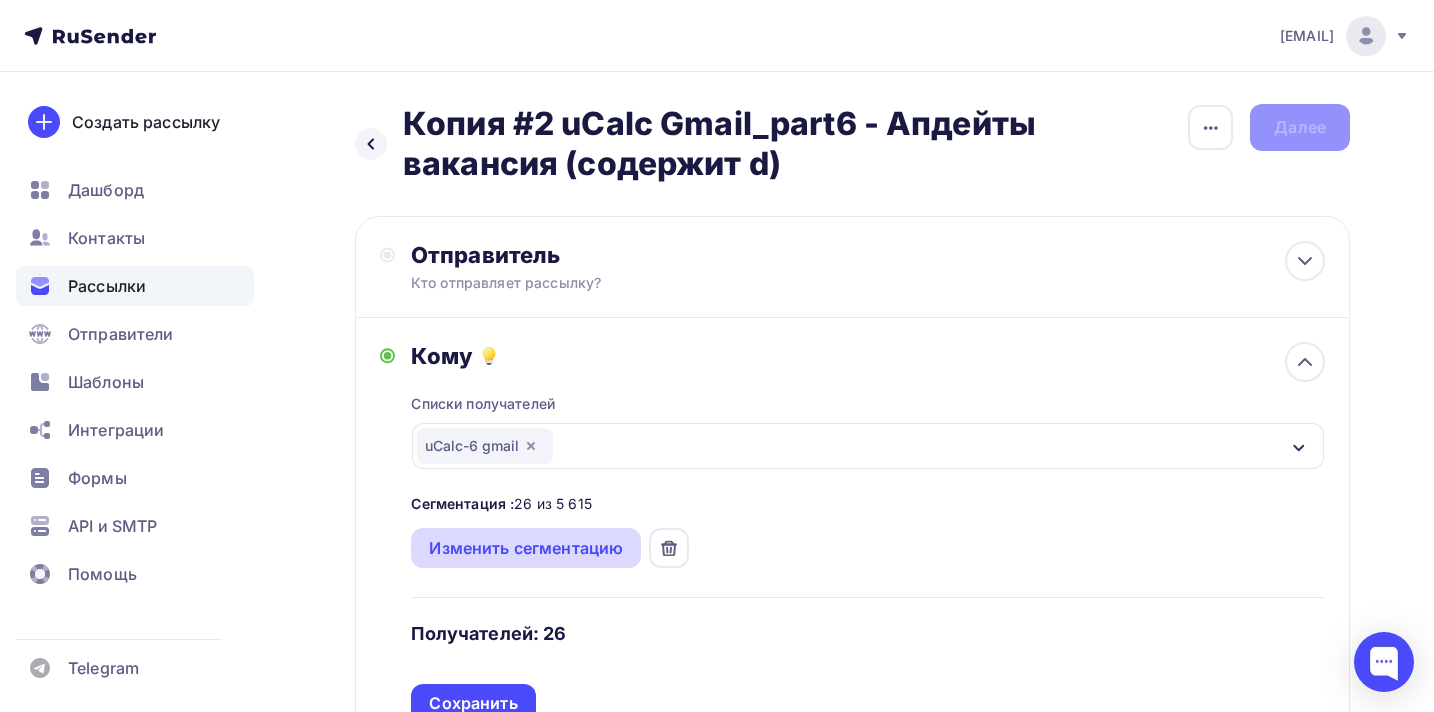 click on "Изменить сегментацию" at bounding box center [526, 548] 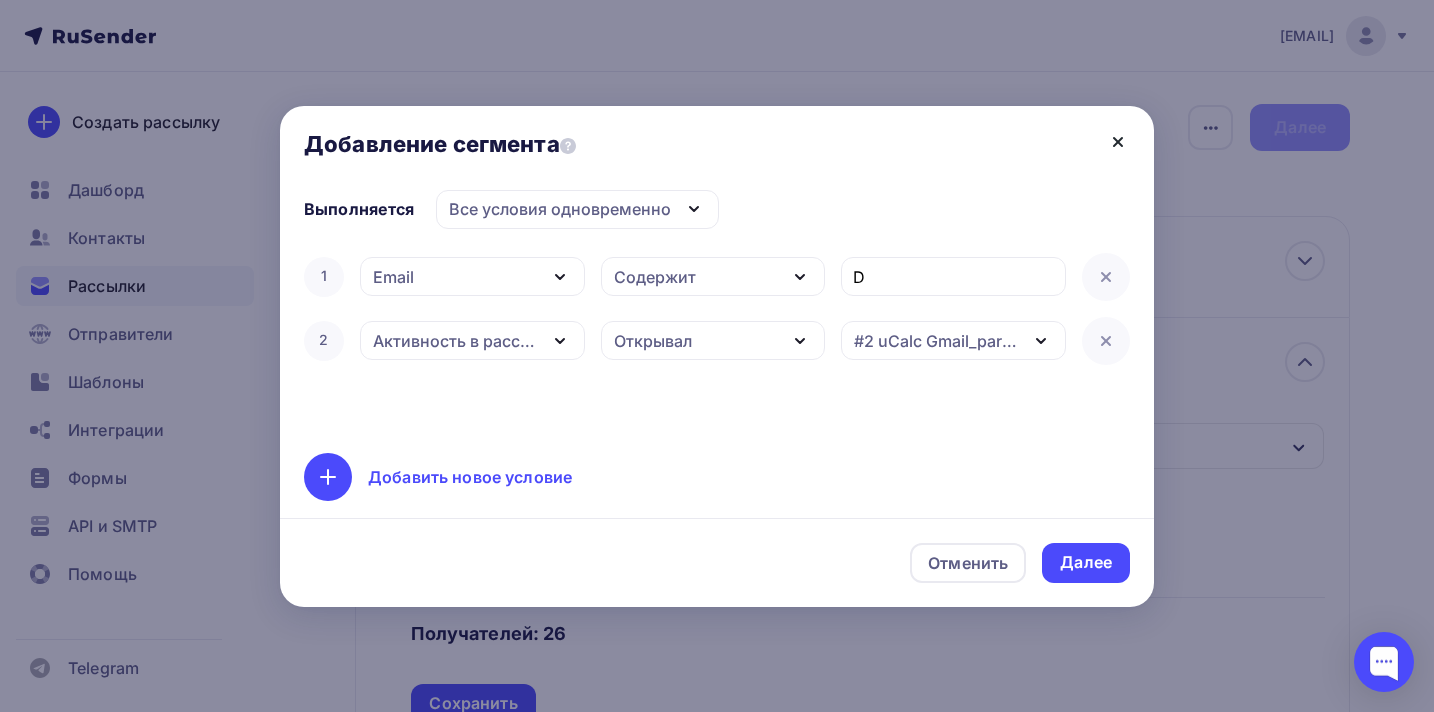 click 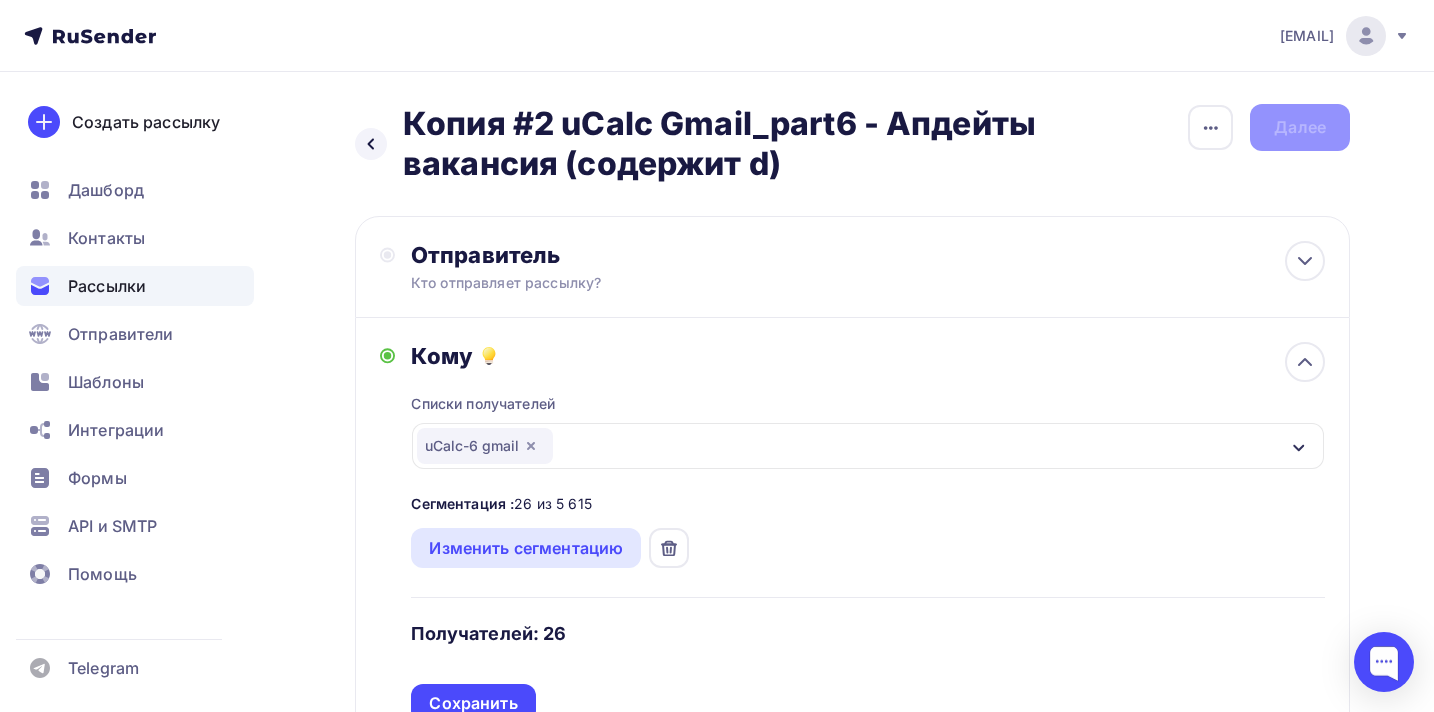 click on "Рассылки" at bounding box center [107, 286] 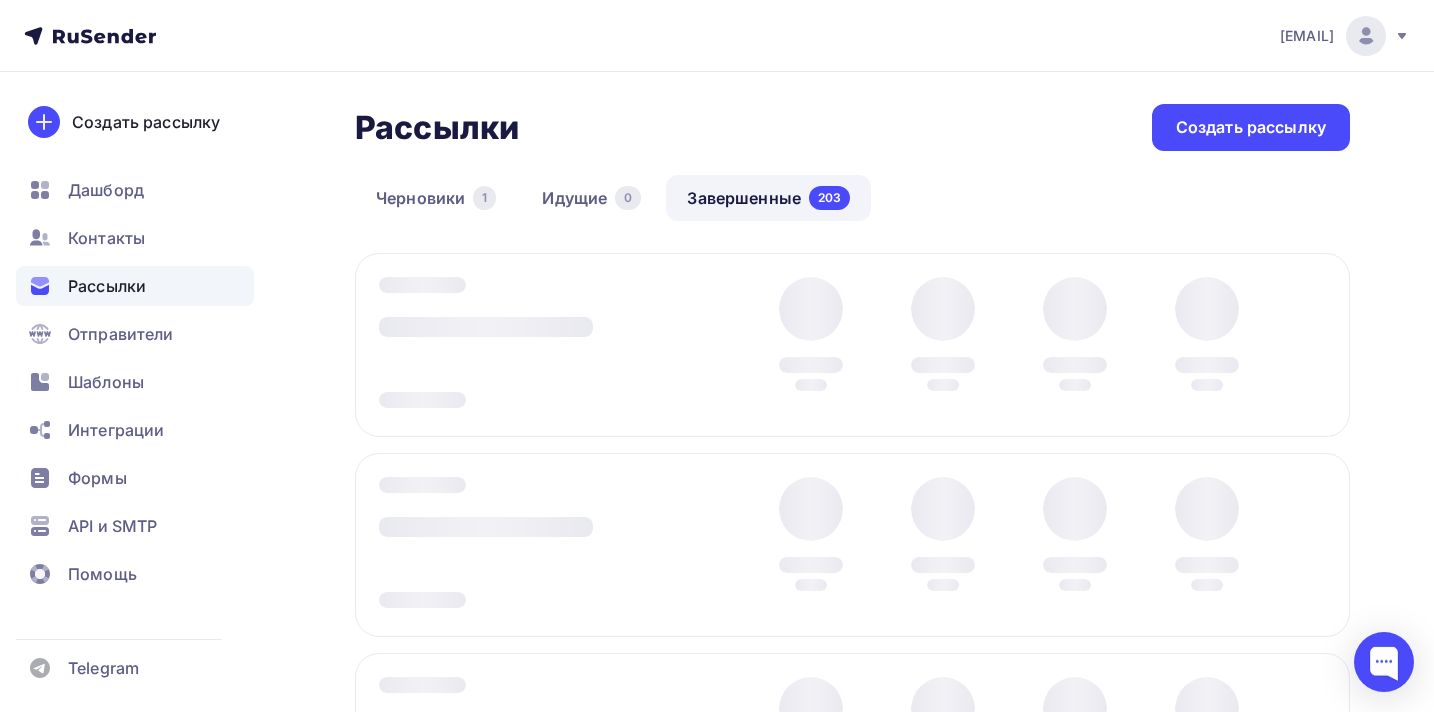 click on "Завершенные
203" at bounding box center (768, 198) 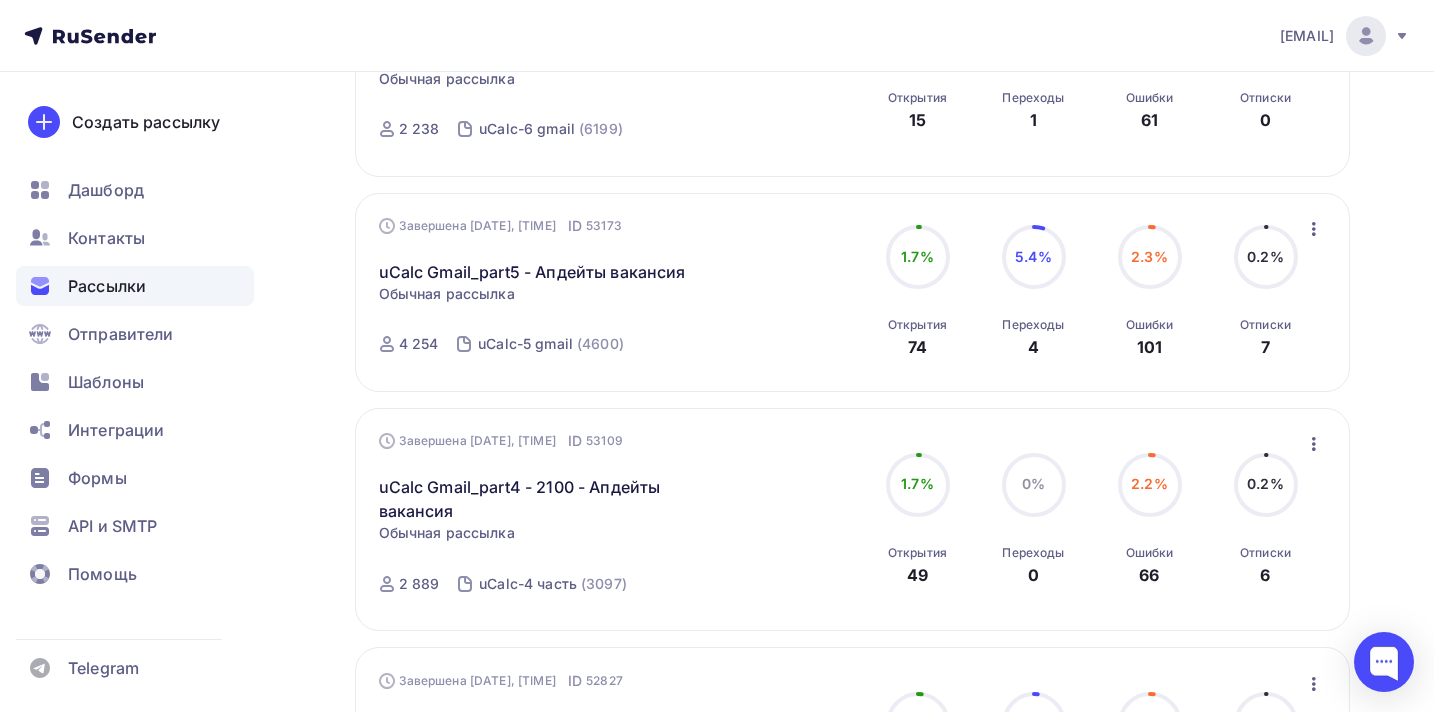 scroll, scrollTop: 595, scrollLeft: 0, axis: vertical 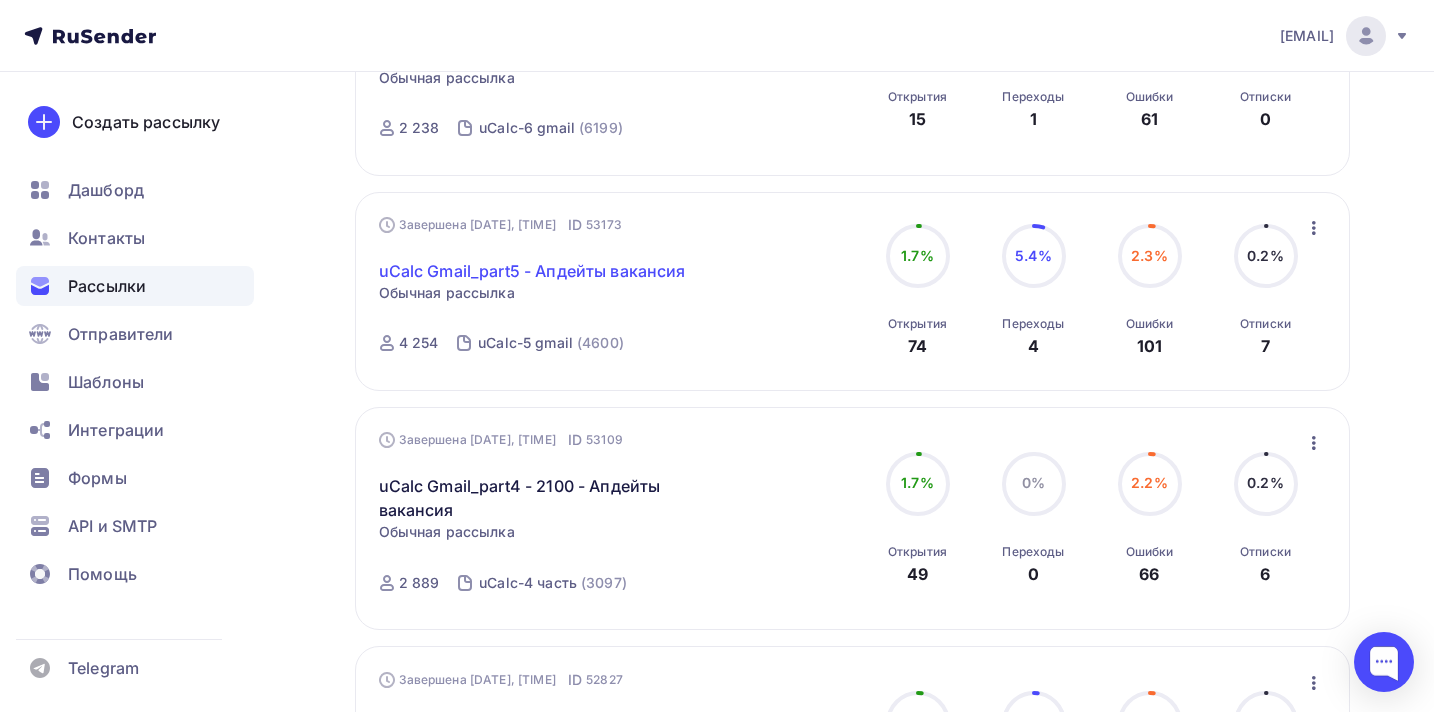 click on "uCalc Gmail_part5  - Апдейты вакансия" at bounding box center [532, 271] 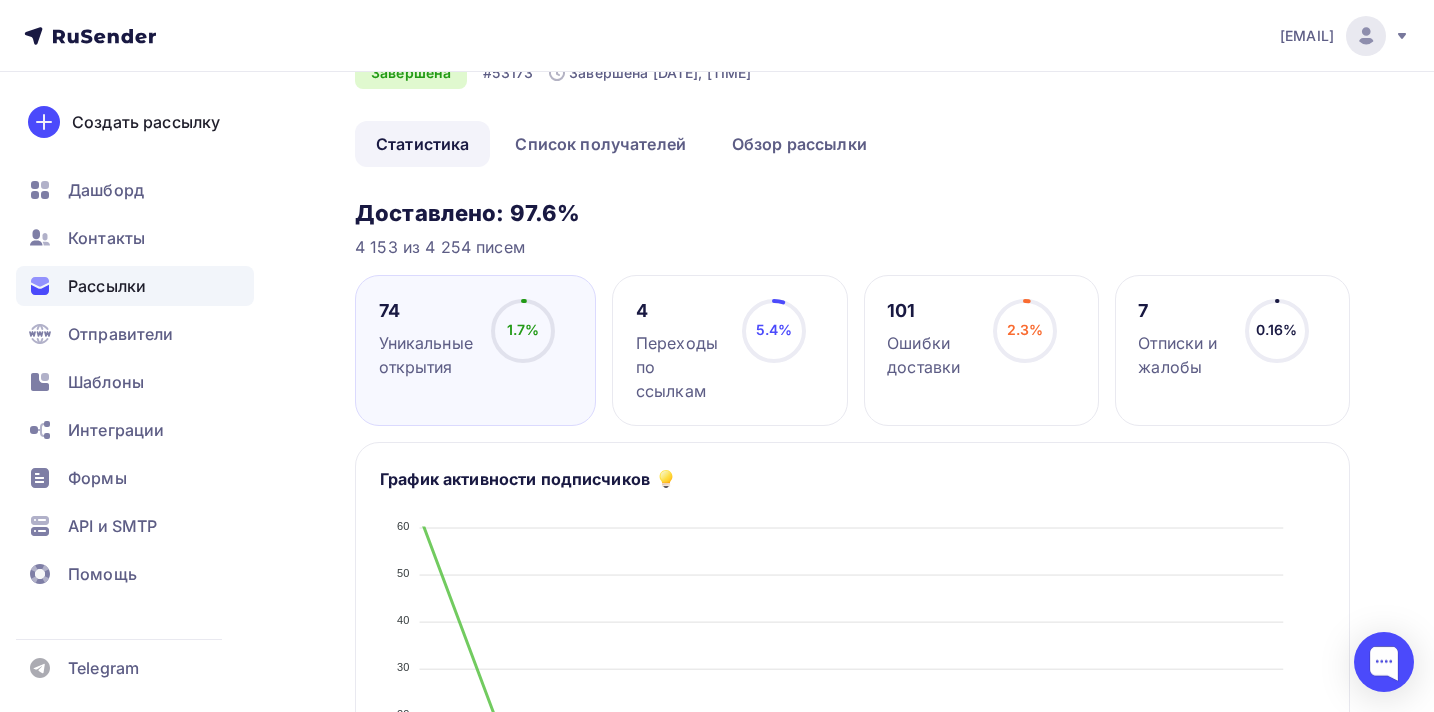scroll, scrollTop: 206, scrollLeft: 0, axis: vertical 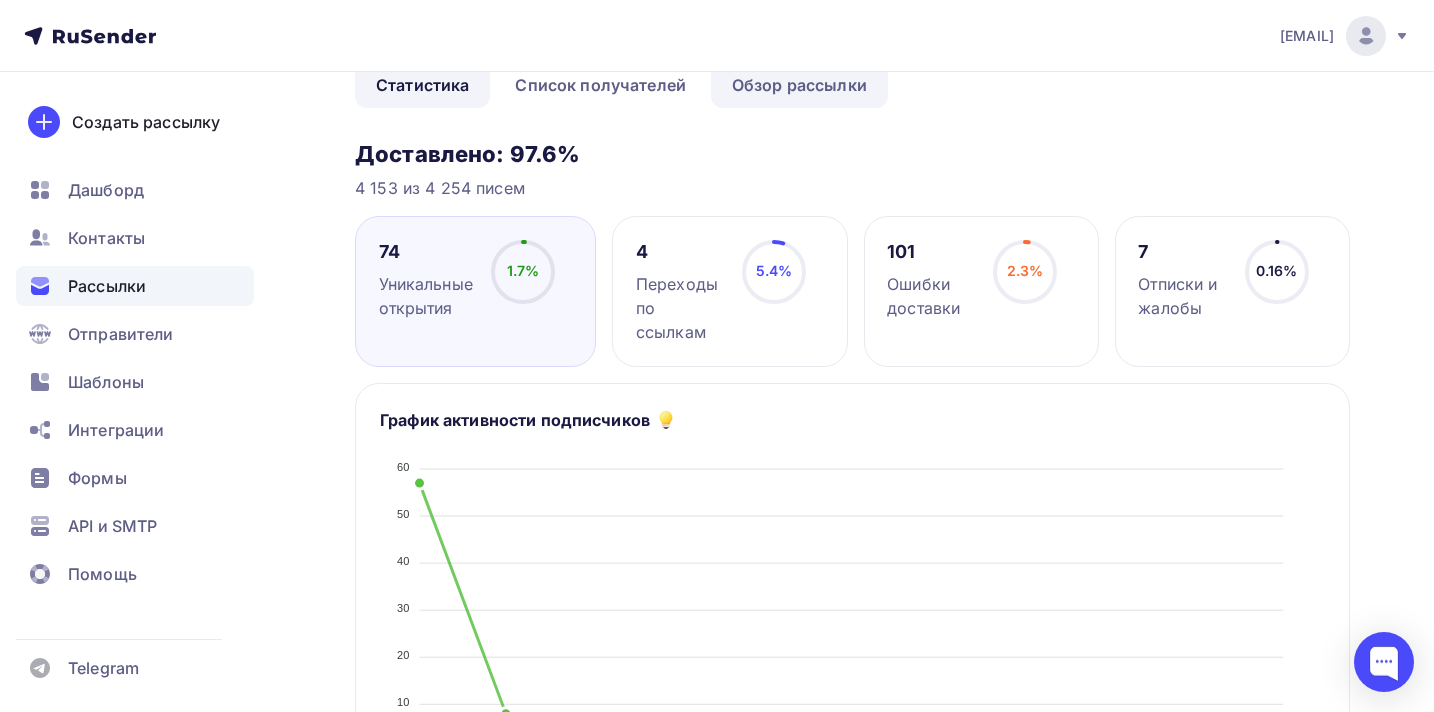 click on "Обзор рассылки" at bounding box center [799, 85] 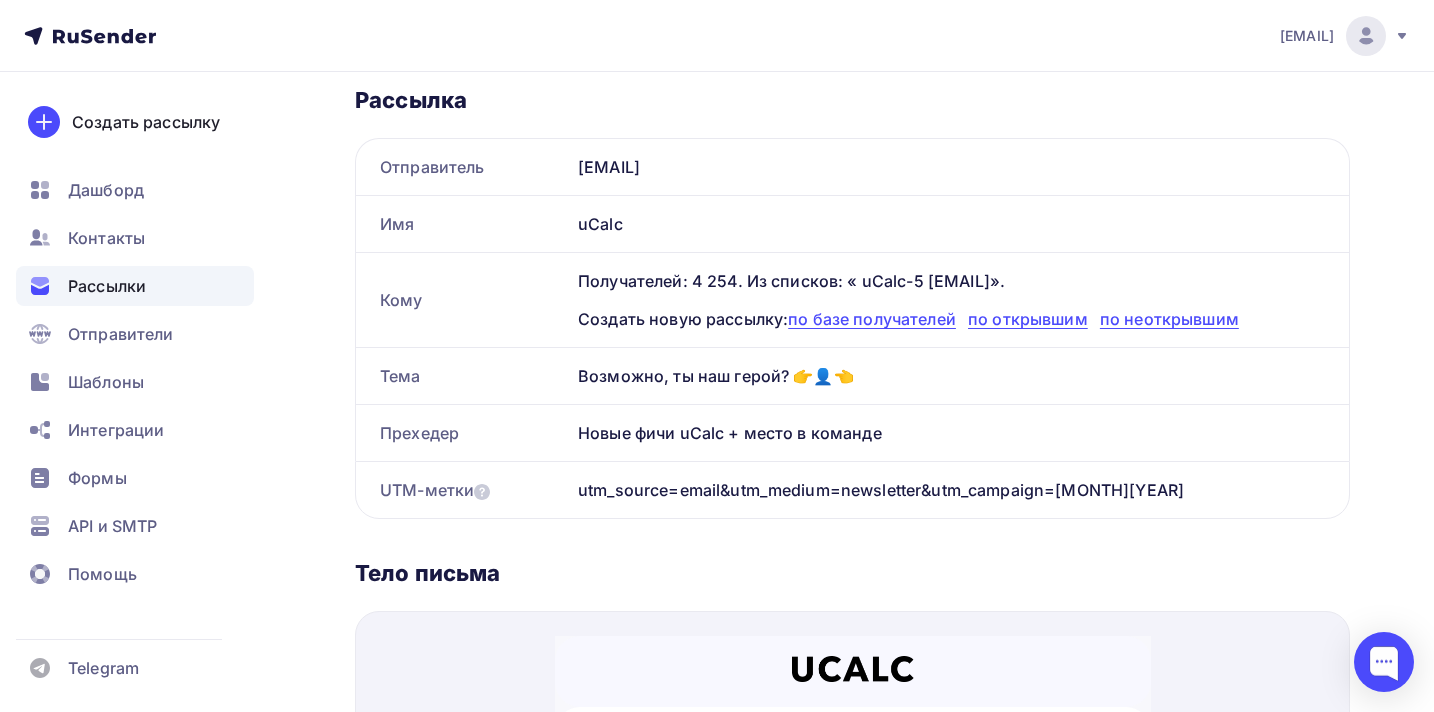 scroll, scrollTop: 295, scrollLeft: 0, axis: vertical 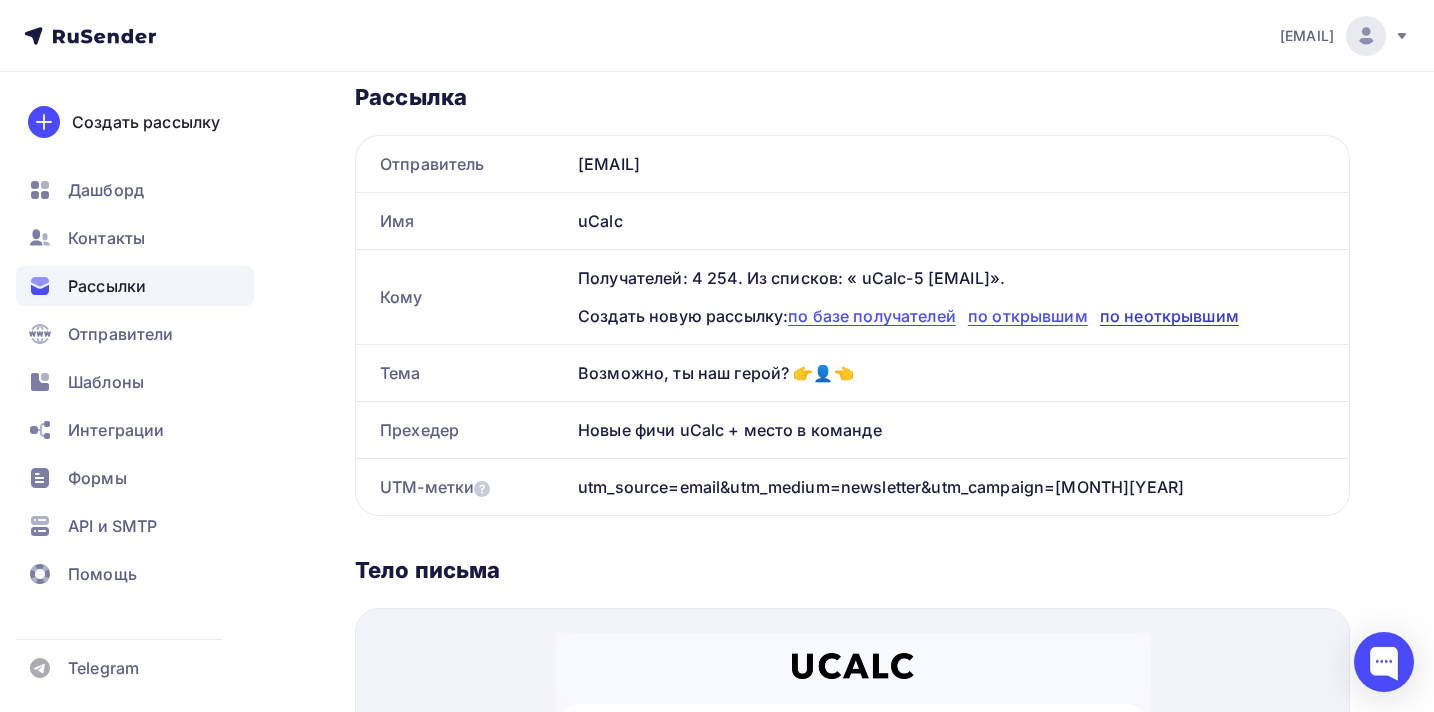 click on "по неоткрывшим" at bounding box center [1169, 316] 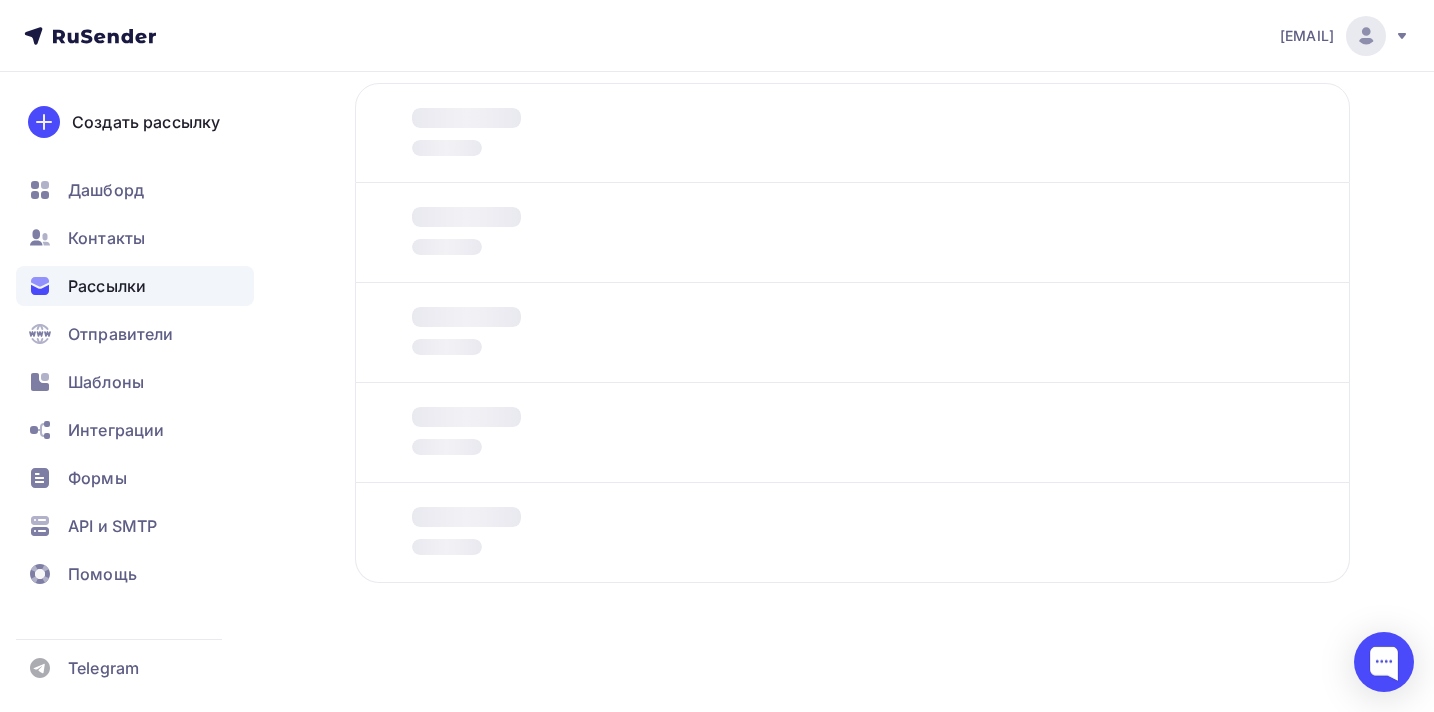 scroll, scrollTop: 0, scrollLeft: 0, axis: both 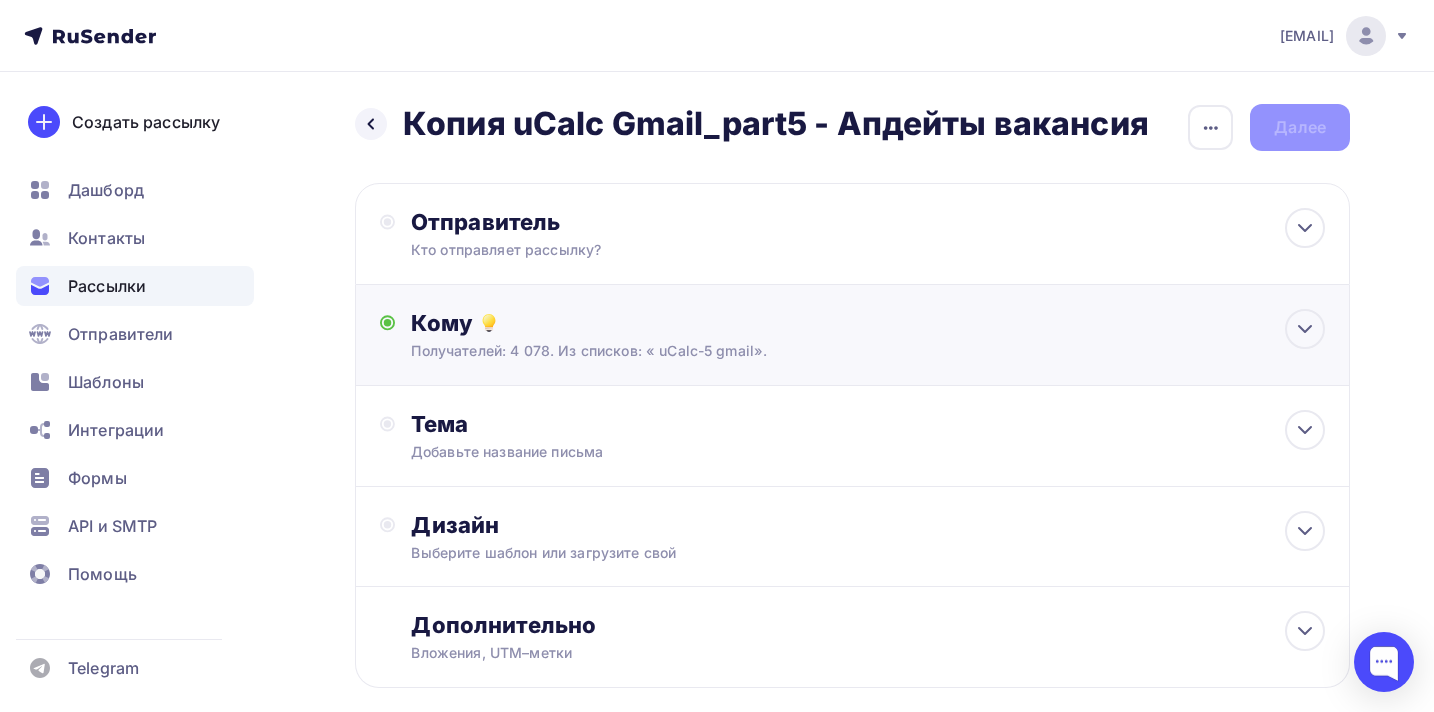 click on "Кому
Получателей: 4 078. Из
списков: « uCalc-5 gmail».
Списки получателей
uCalc-5 gmail
Все списки
id
uCalc-6 gmail
(5 615)
#24976
uCalc-5 gmail
(4 600)
#24975
uCalc-4 часть
(2 817)
#24974
uCalc_gmail_part3
(1 897)
#24903
uCalc_gmail_part2
(1 668)
#24867
uCalc_gmail_part1" at bounding box center [868, 335] 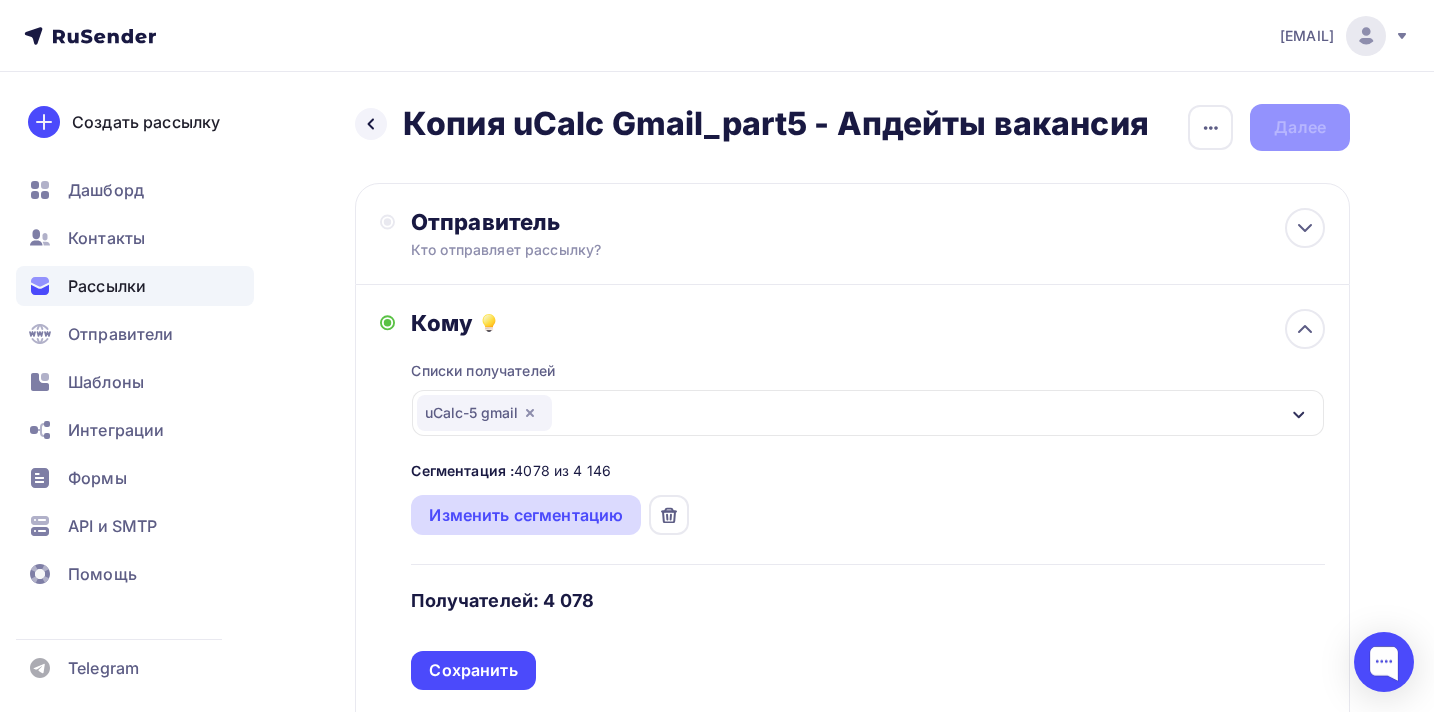 click on "Изменить сегментацию" at bounding box center (526, 515) 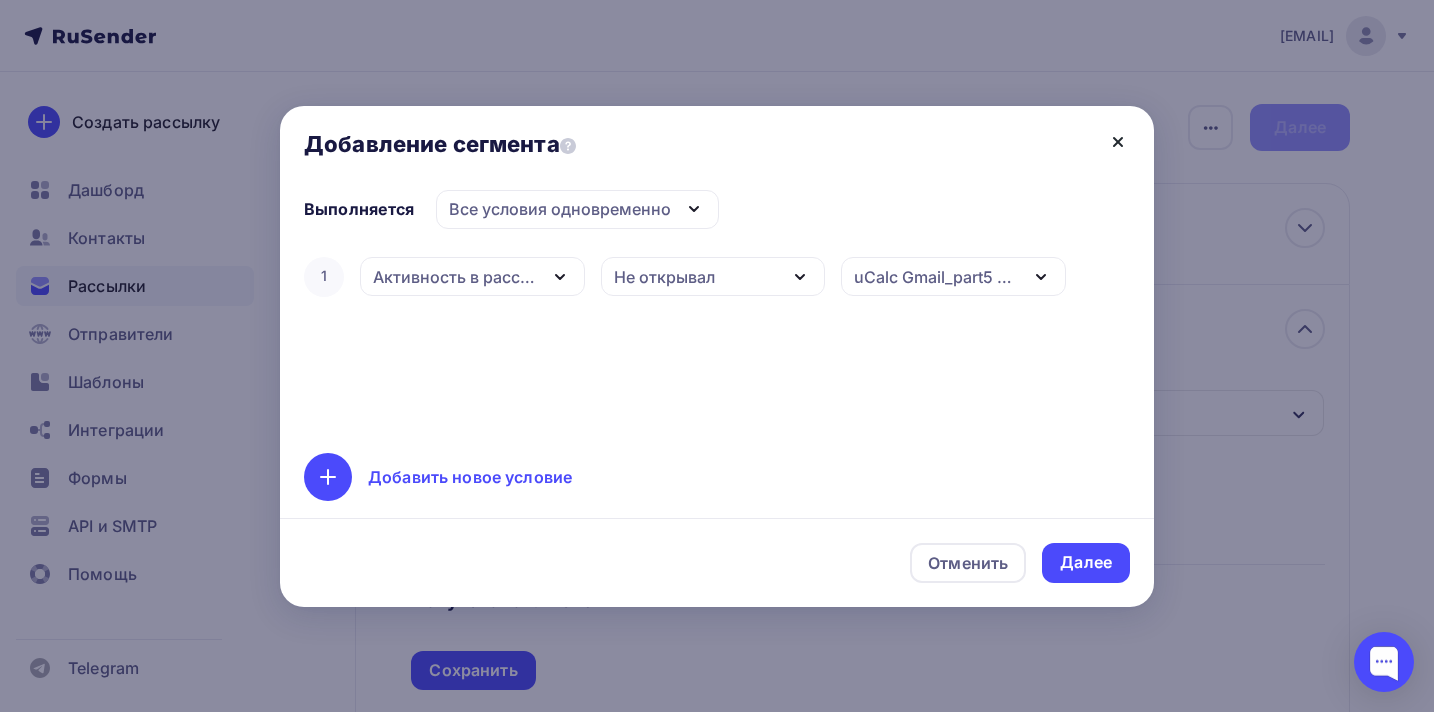 click 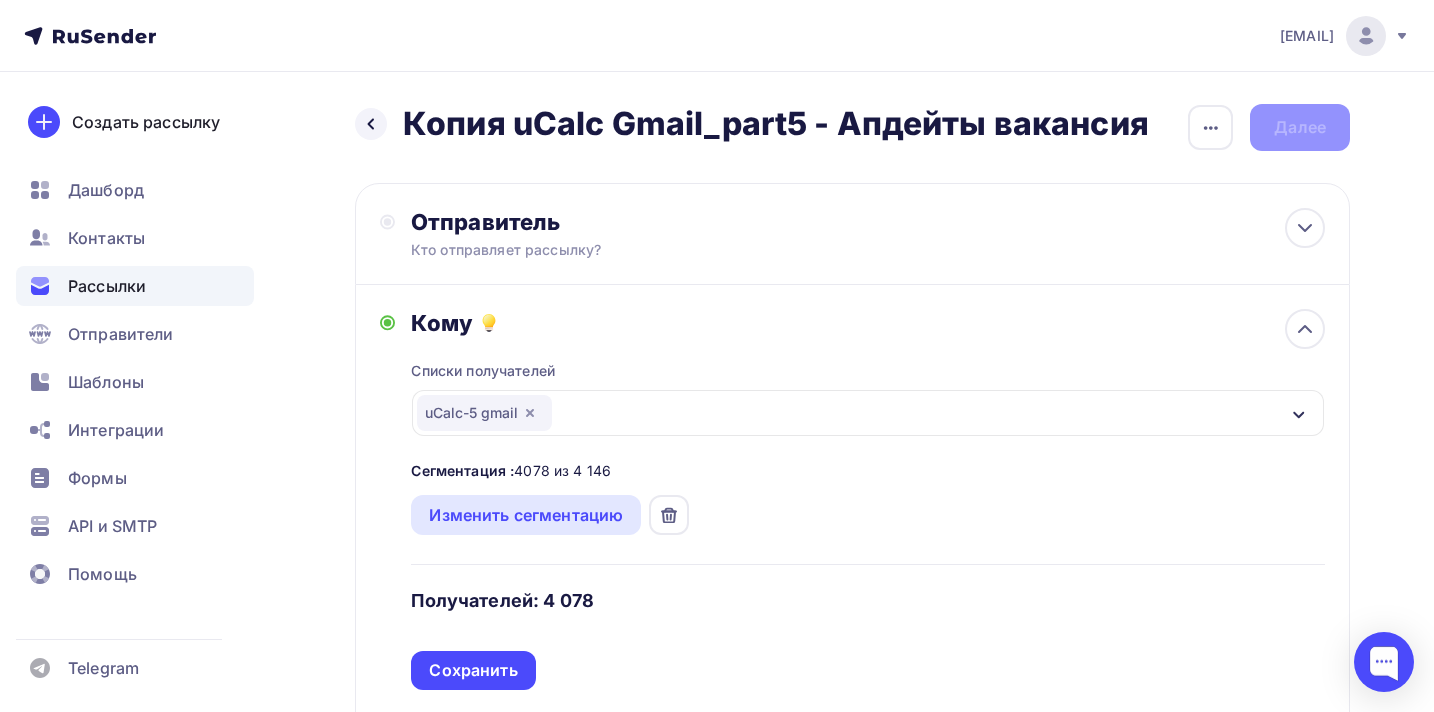 click on "Рассылки" at bounding box center (135, 286) 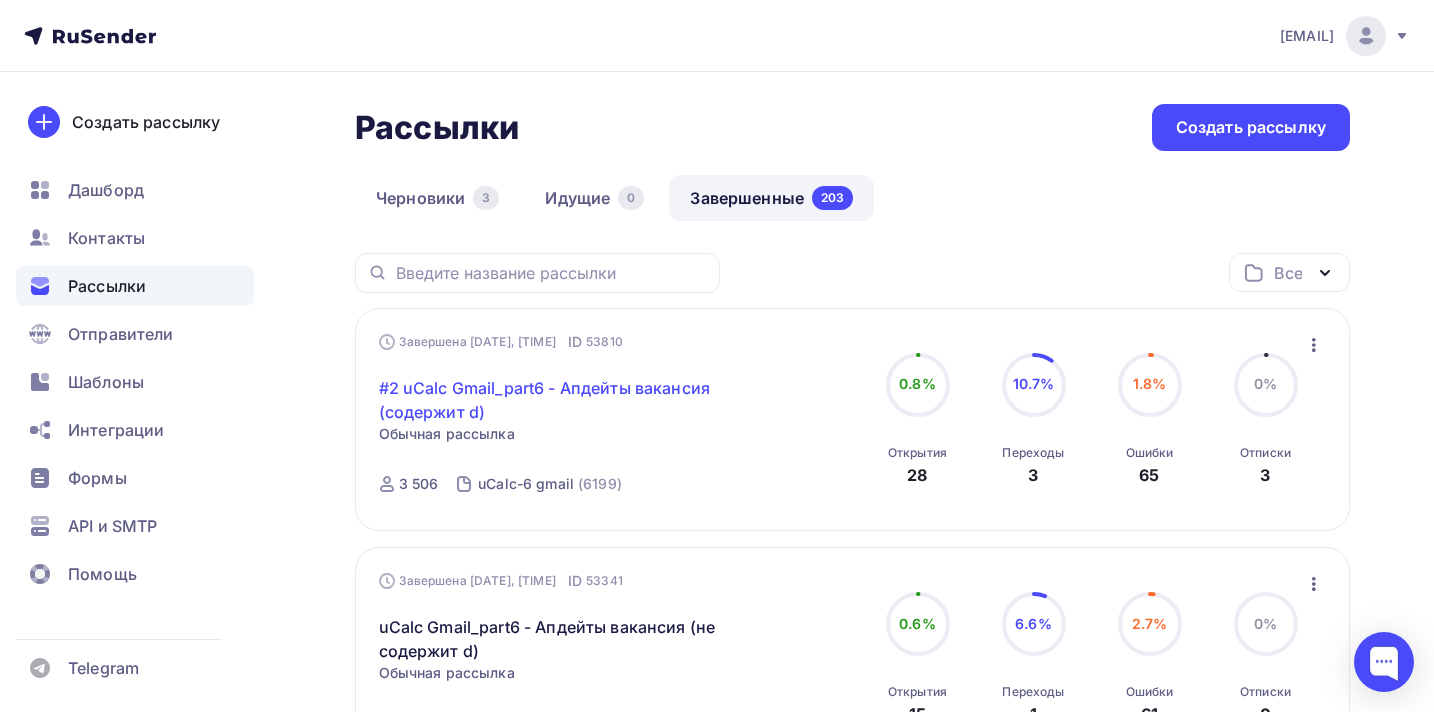 click on "#2 uCalc Gmail_part6  - Апдейты вакансия (содержит  d)" at bounding box center [550, 400] 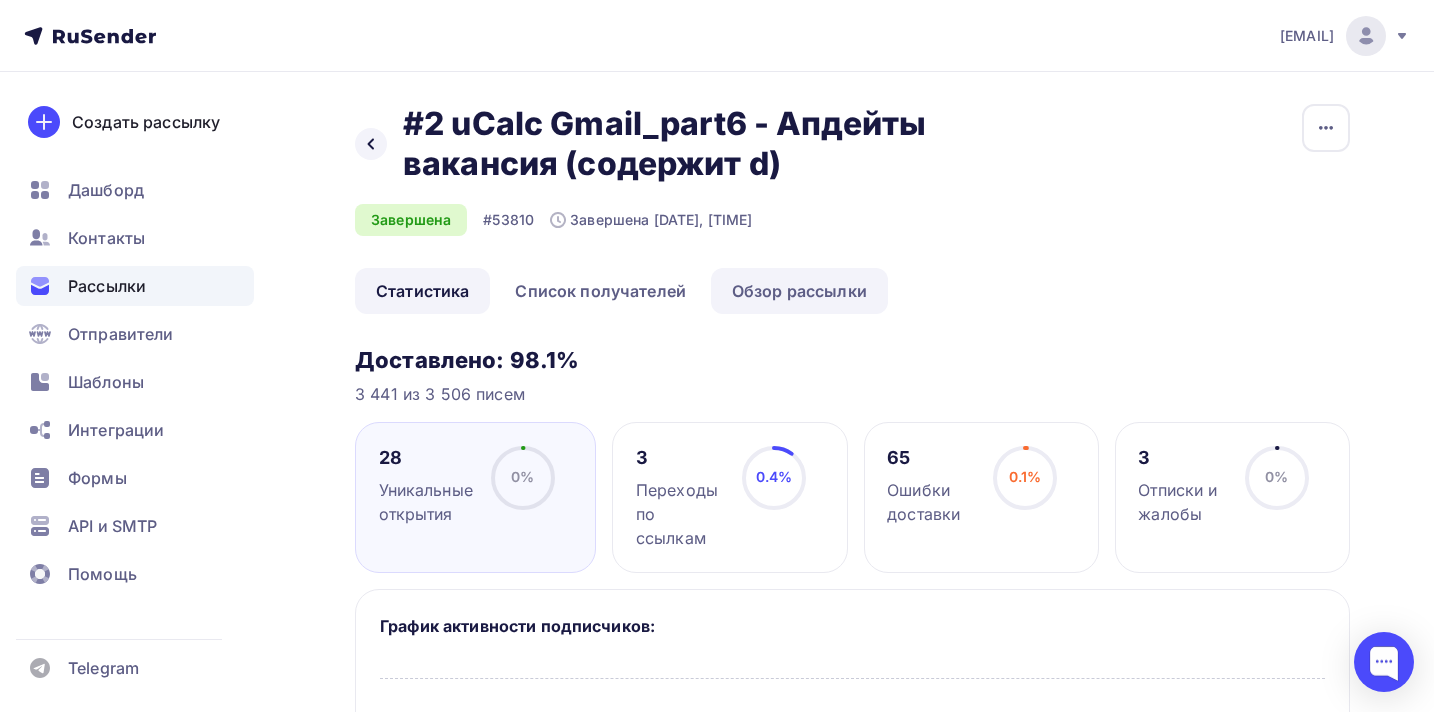 click on "Обзор рассылки" at bounding box center [799, 291] 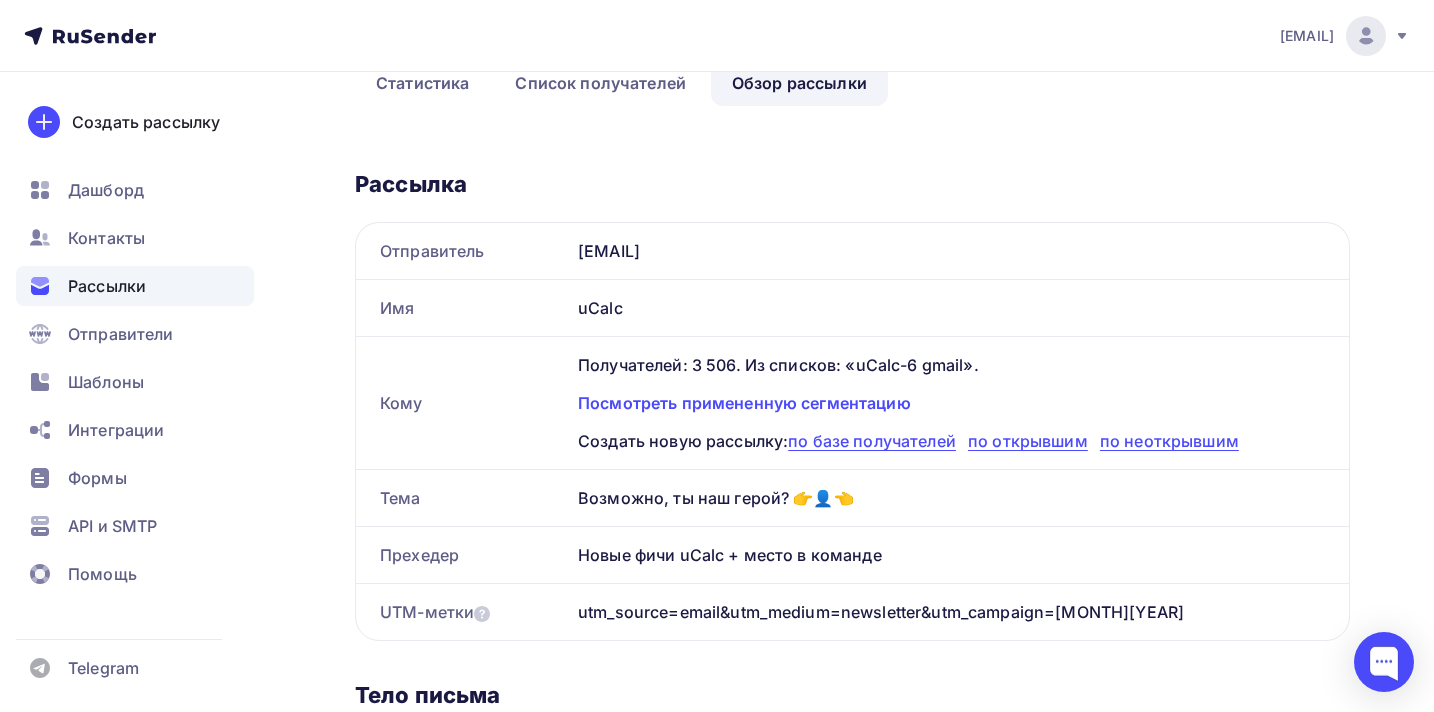 scroll, scrollTop: 329, scrollLeft: 0, axis: vertical 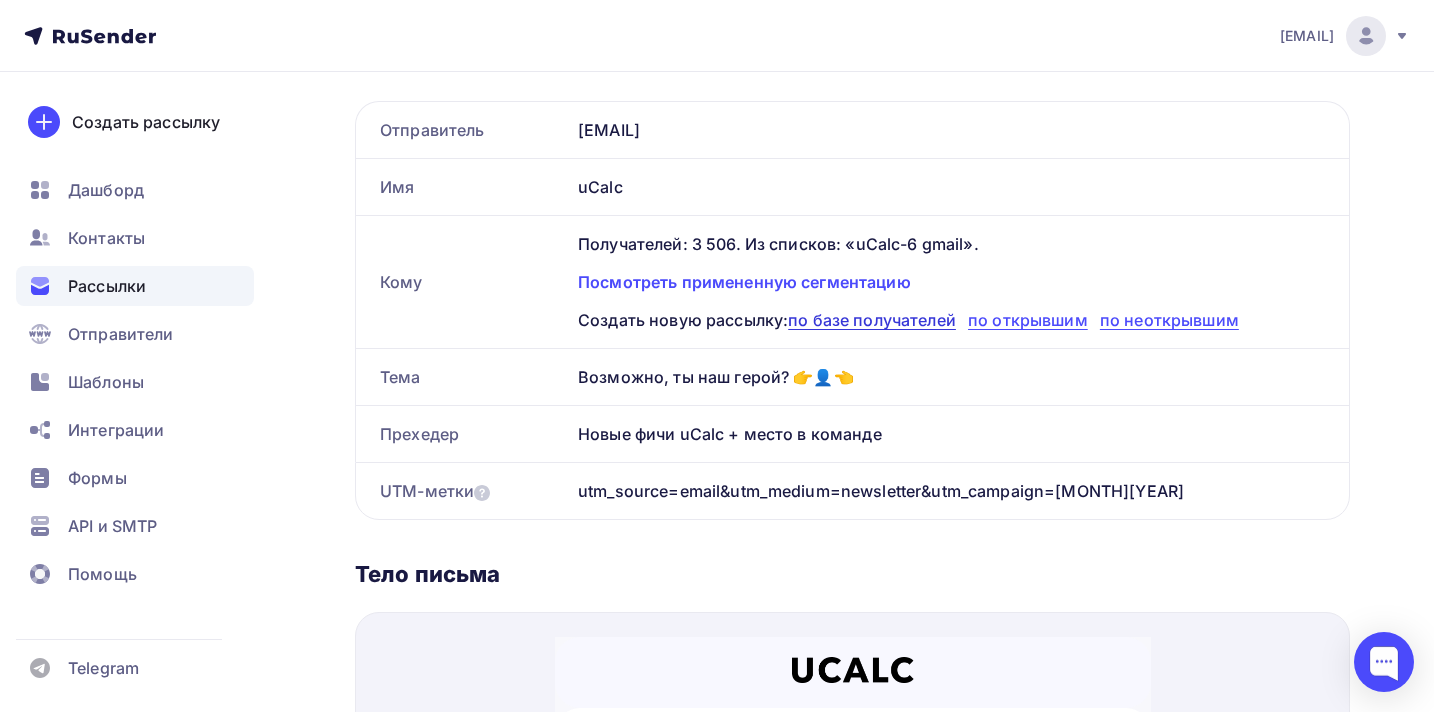 click on "по базе получателей" at bounding box center (872, 320) 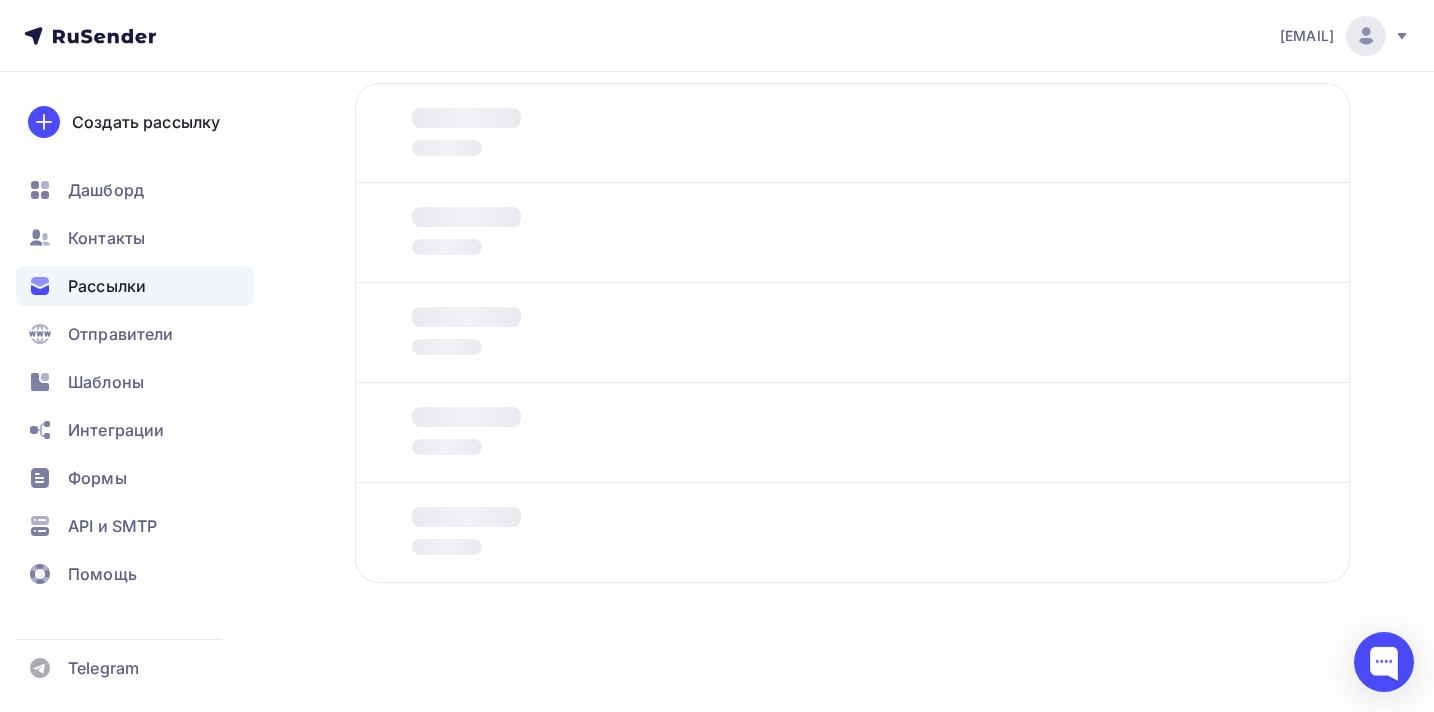 scroll, scrollTop: 0, scrollLeft: 0, axis: both 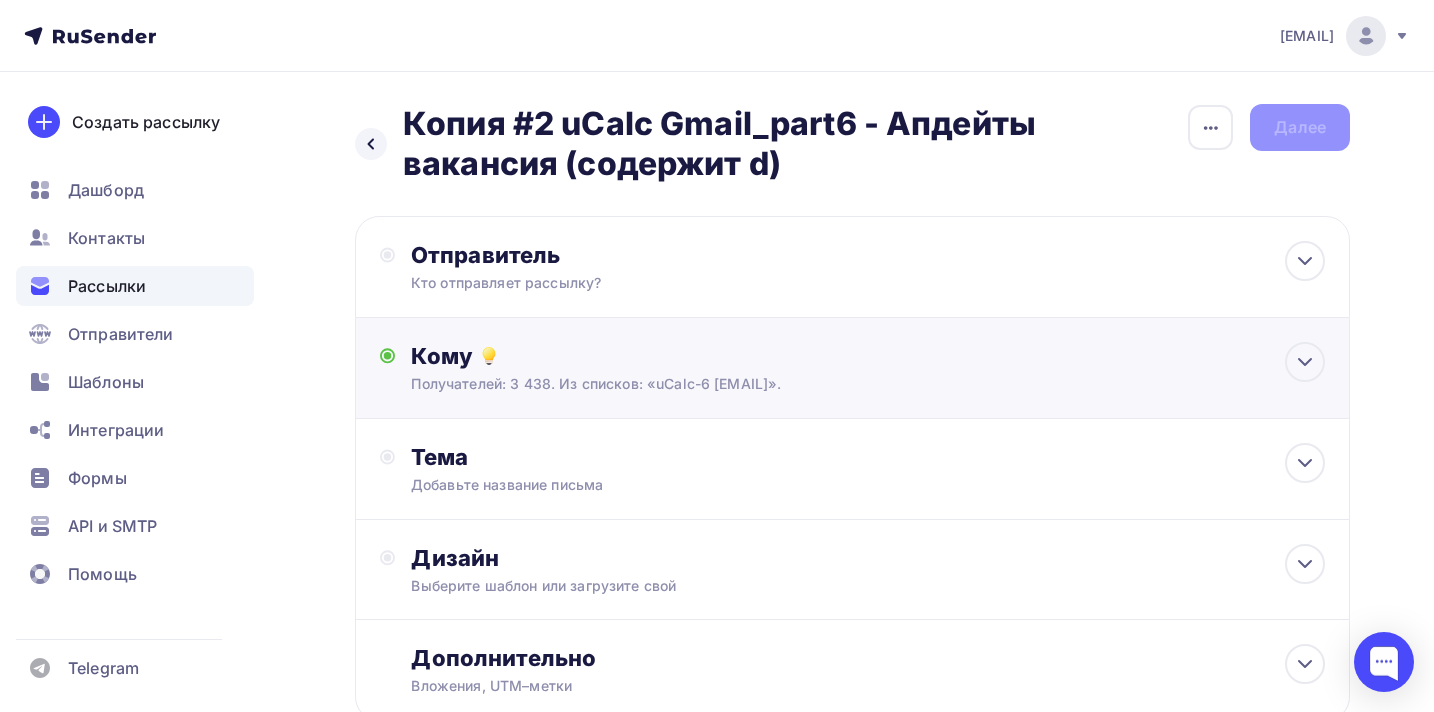 click on "Кому" at bounding box center (868, 356) 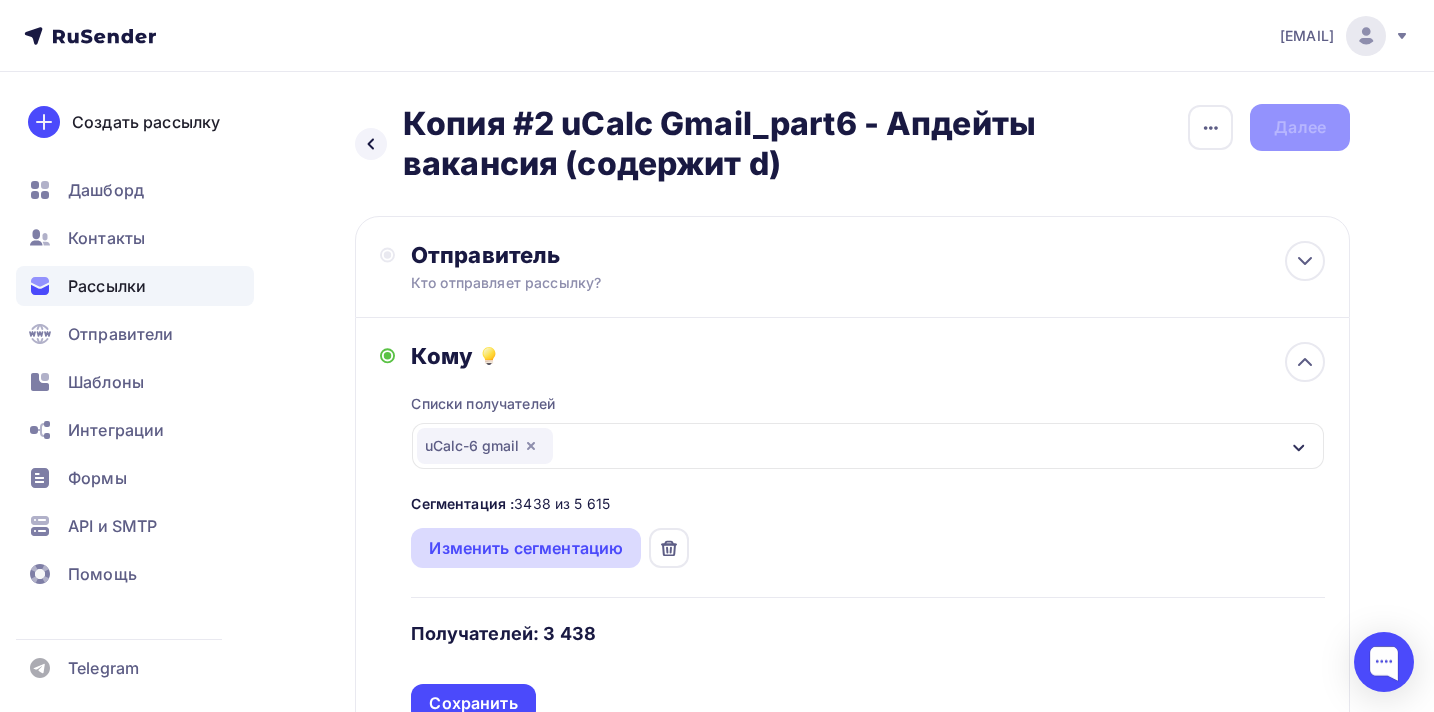 click on "Изменить сегментацию" at bounding box center [526, 548] 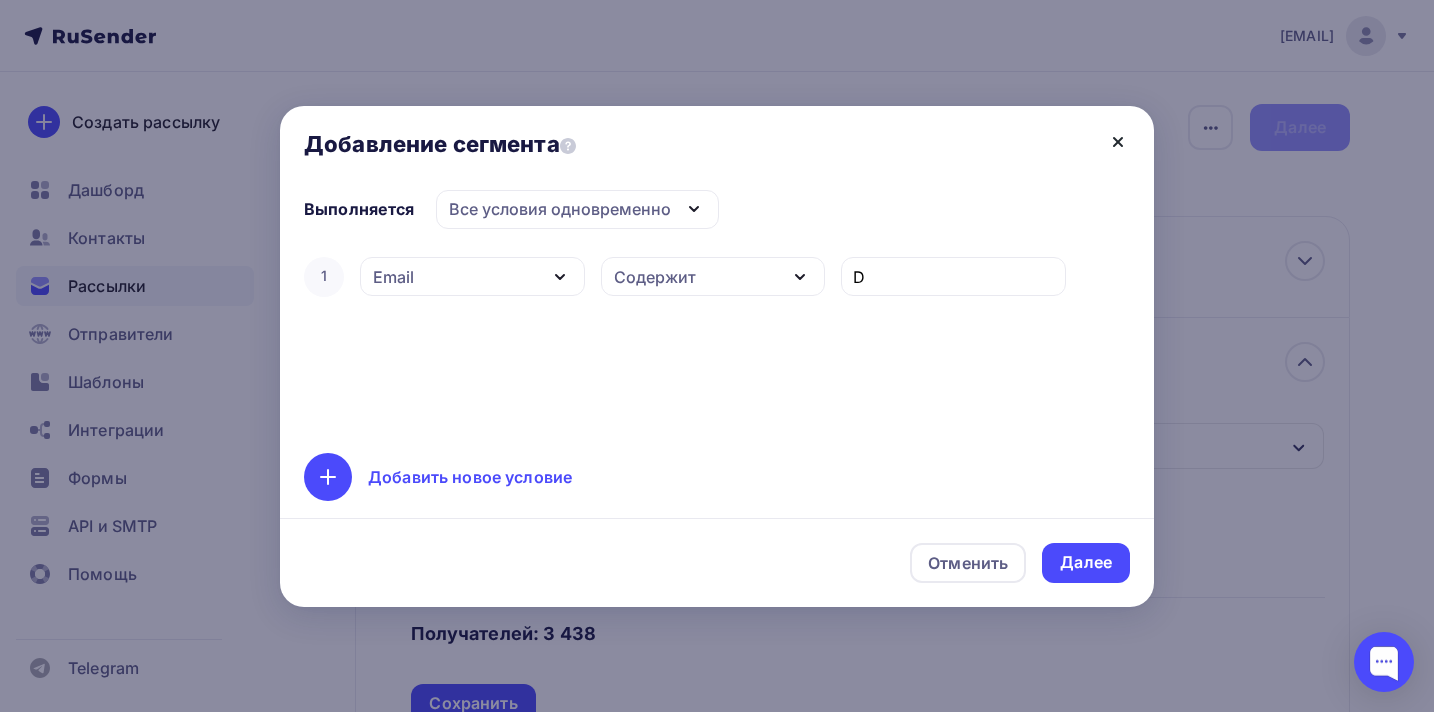 click 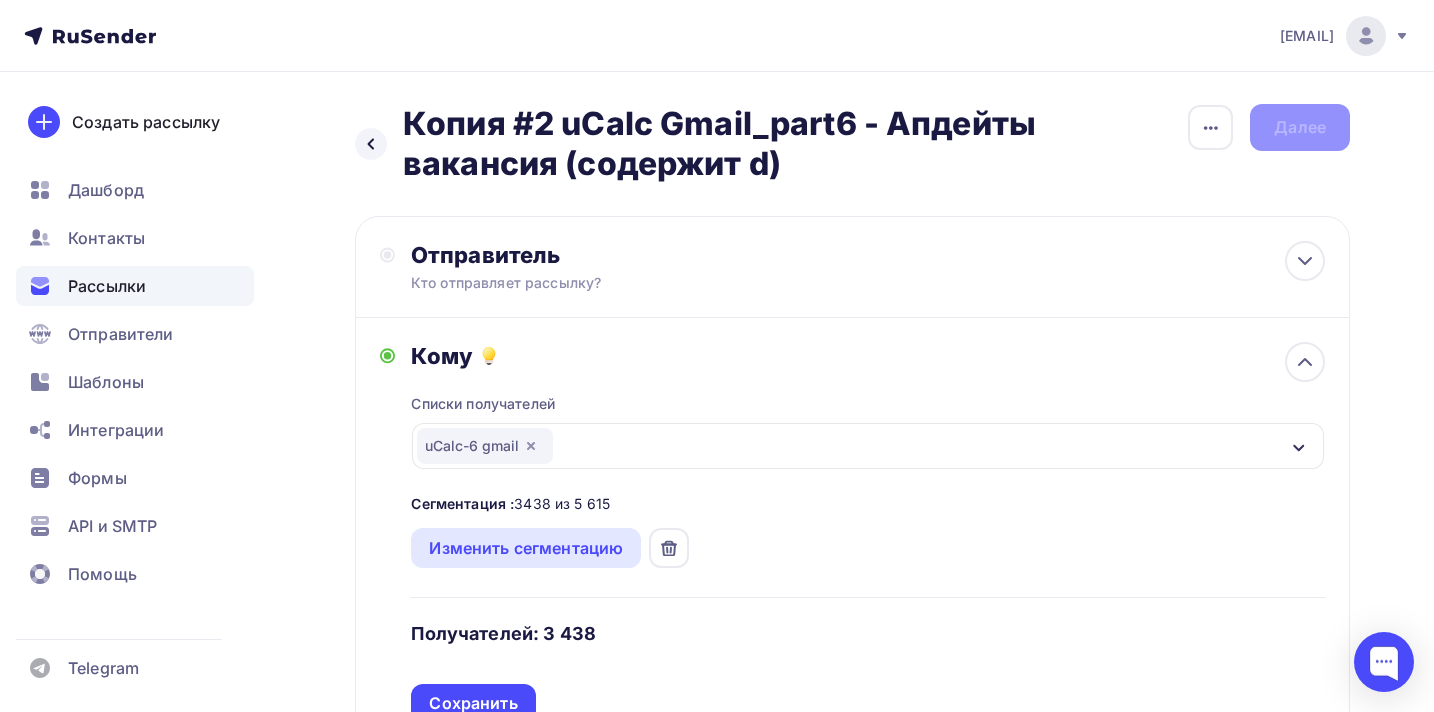 click 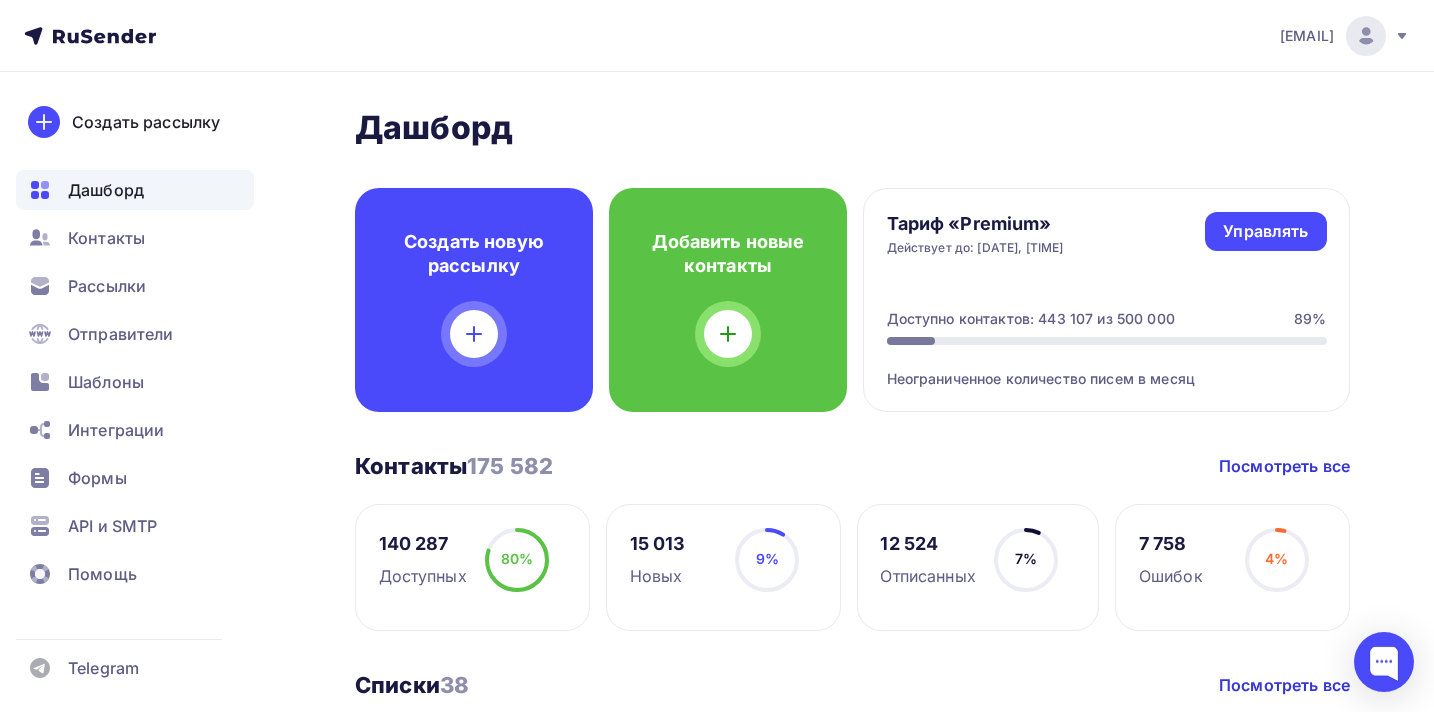 click on "joshgrizzli@gmail.com" at bounding box center (1307, 36) 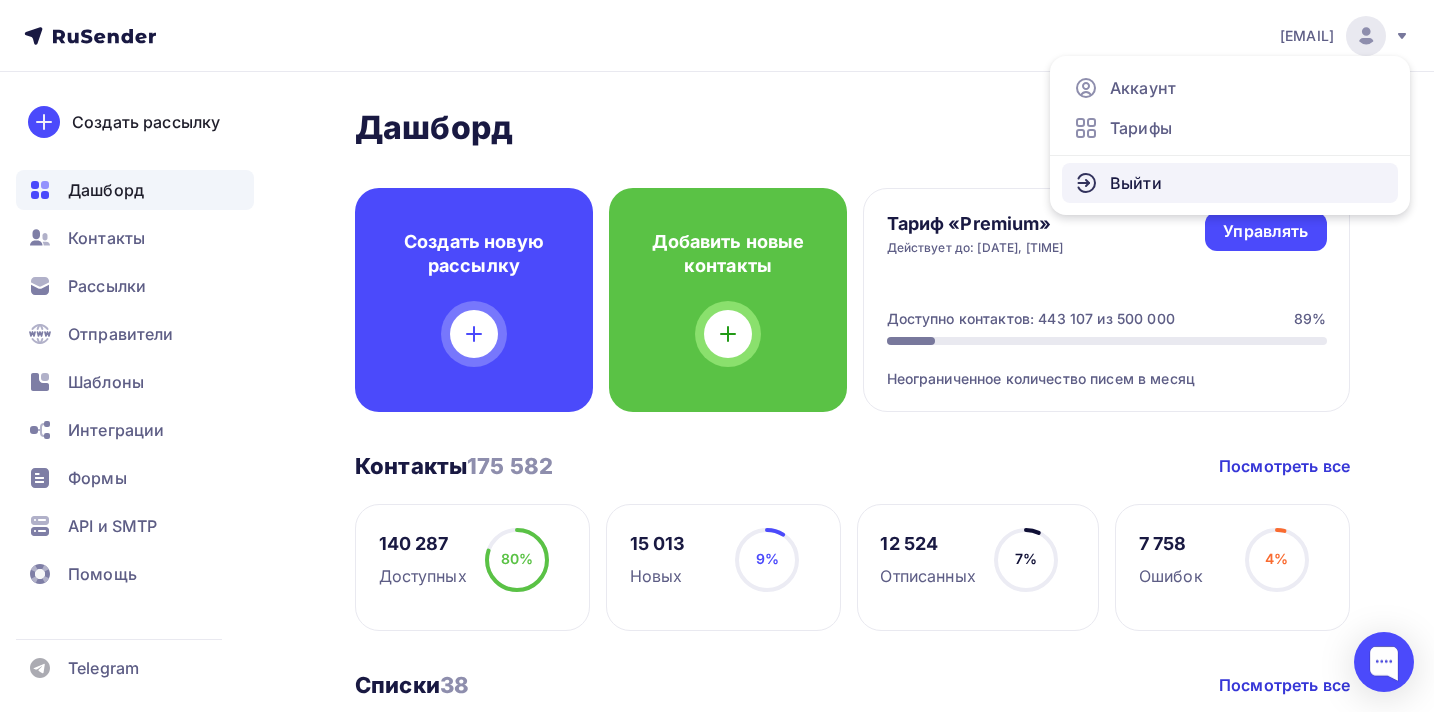 click on "Выйти" at bounding box center [1230, 183] 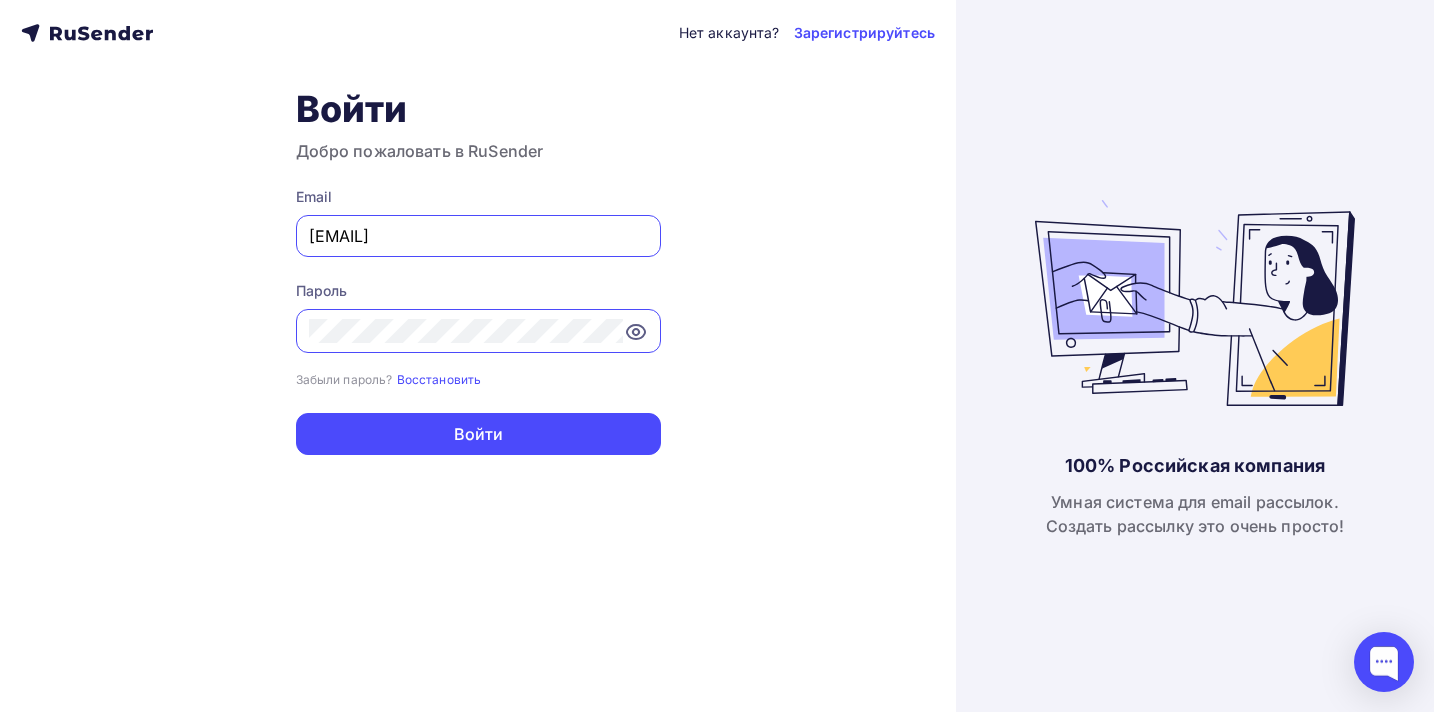 click on "joshgrizzli@gmail.com" at bounding box center [478, 236] 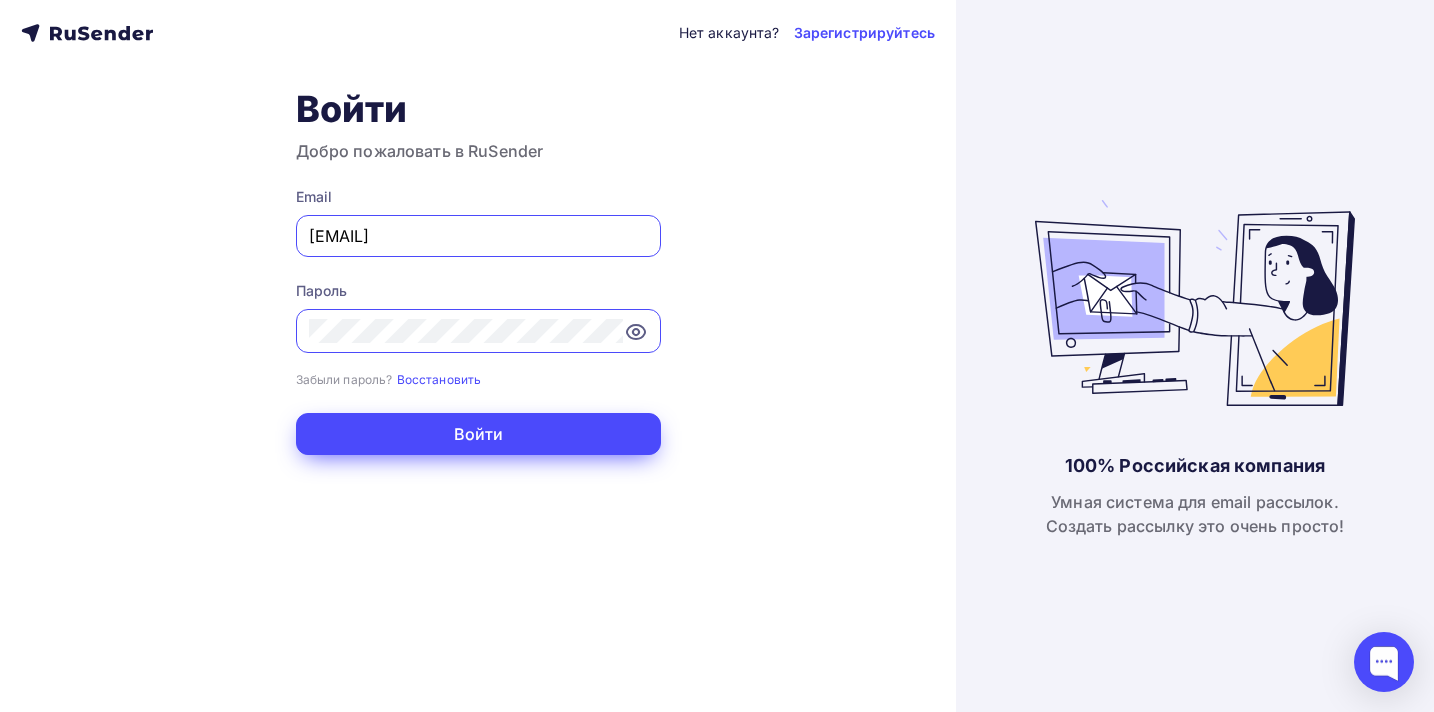 type on "joshgrizzli@gmail.com" 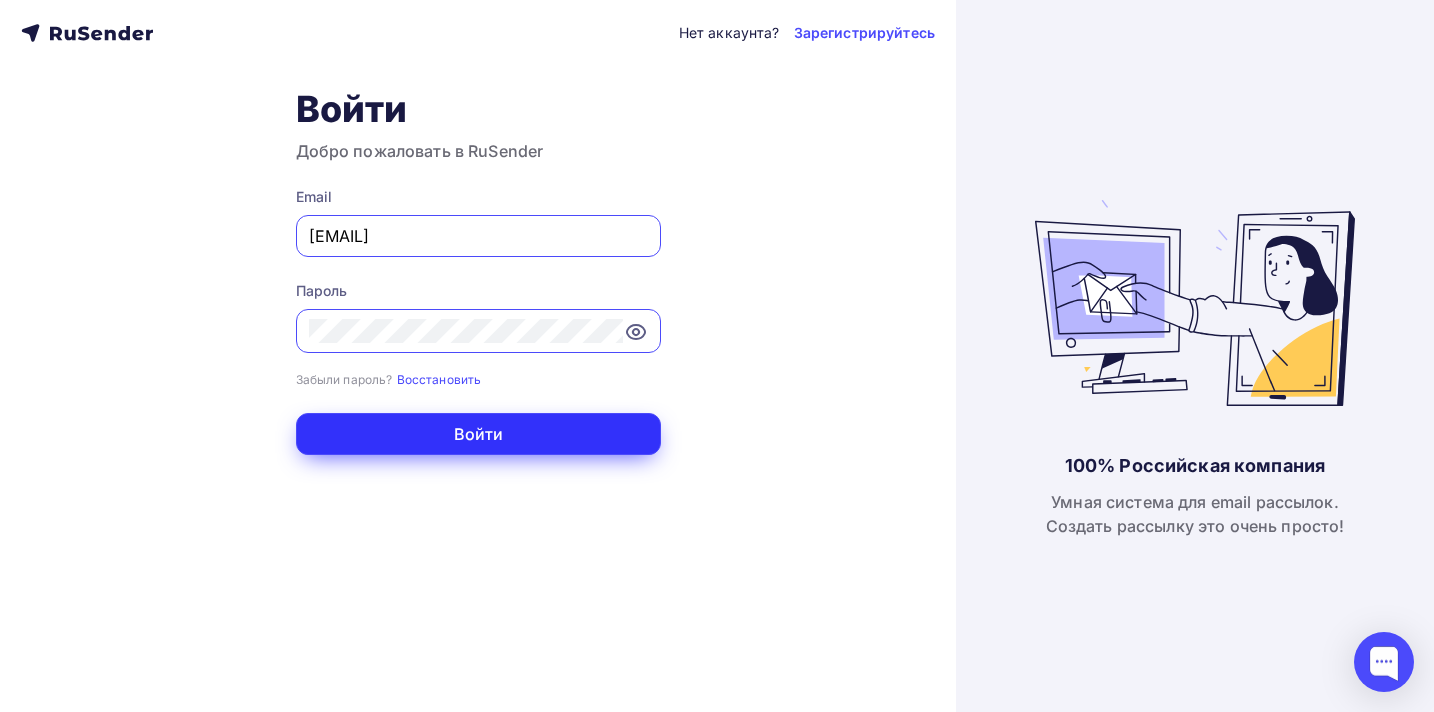 click on "Войти" at bounding box center [478, 434] 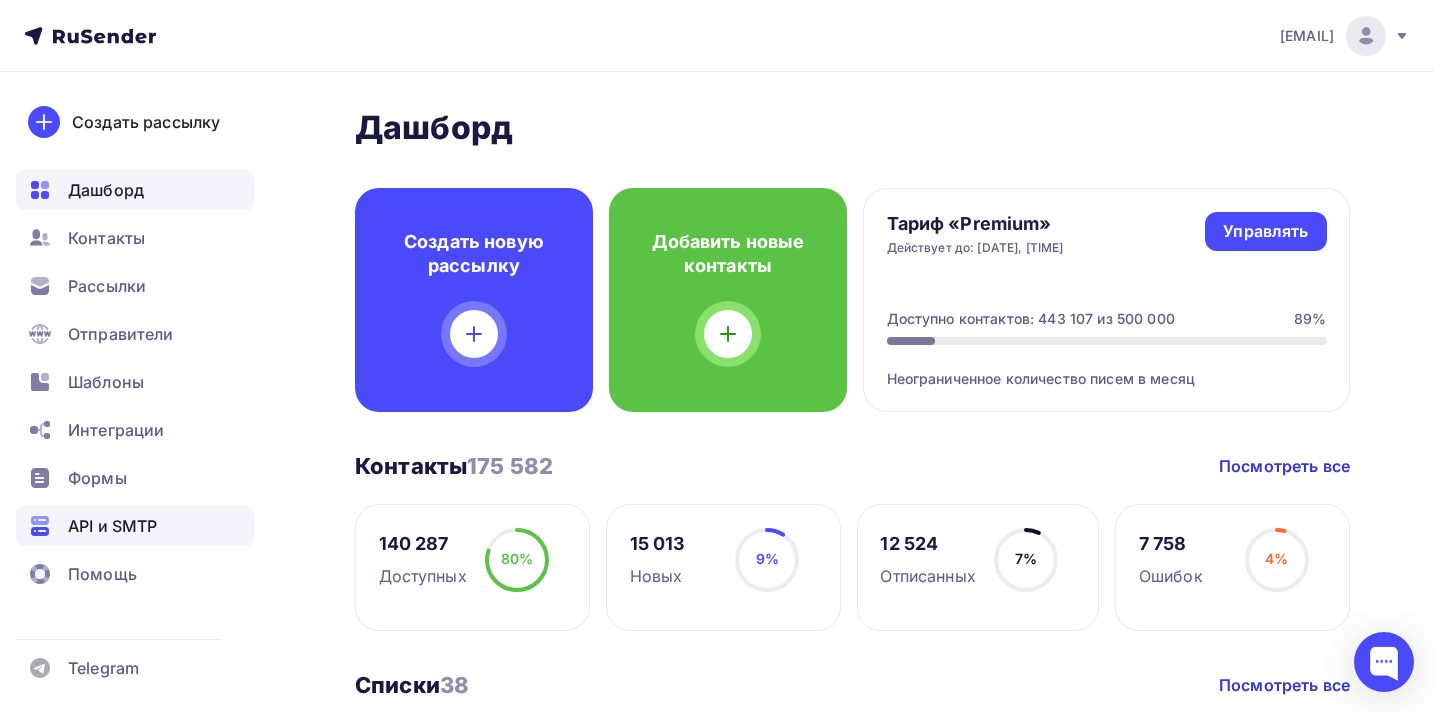 click on "API и SMTP" at bounding box center (112, 526) 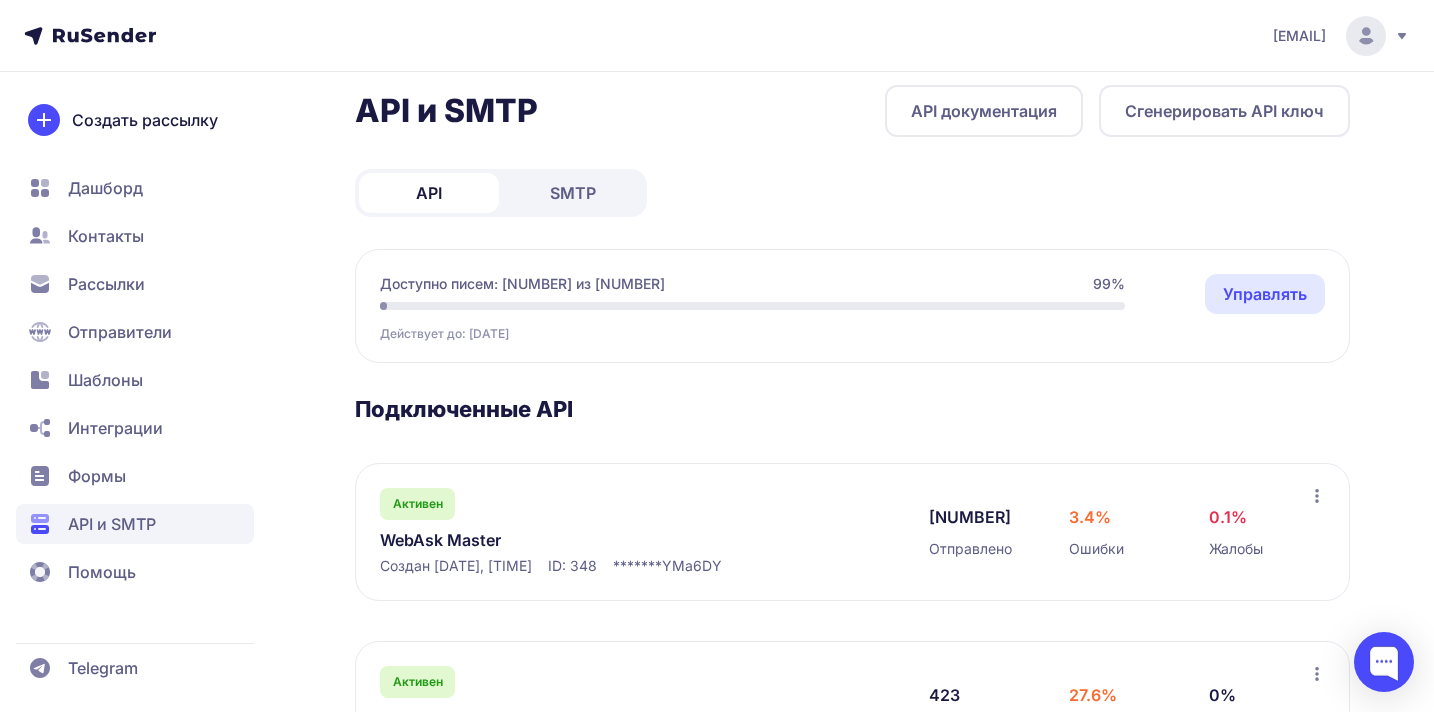scroll, scrollTop: 0, scrollLeft: 0, axis: both 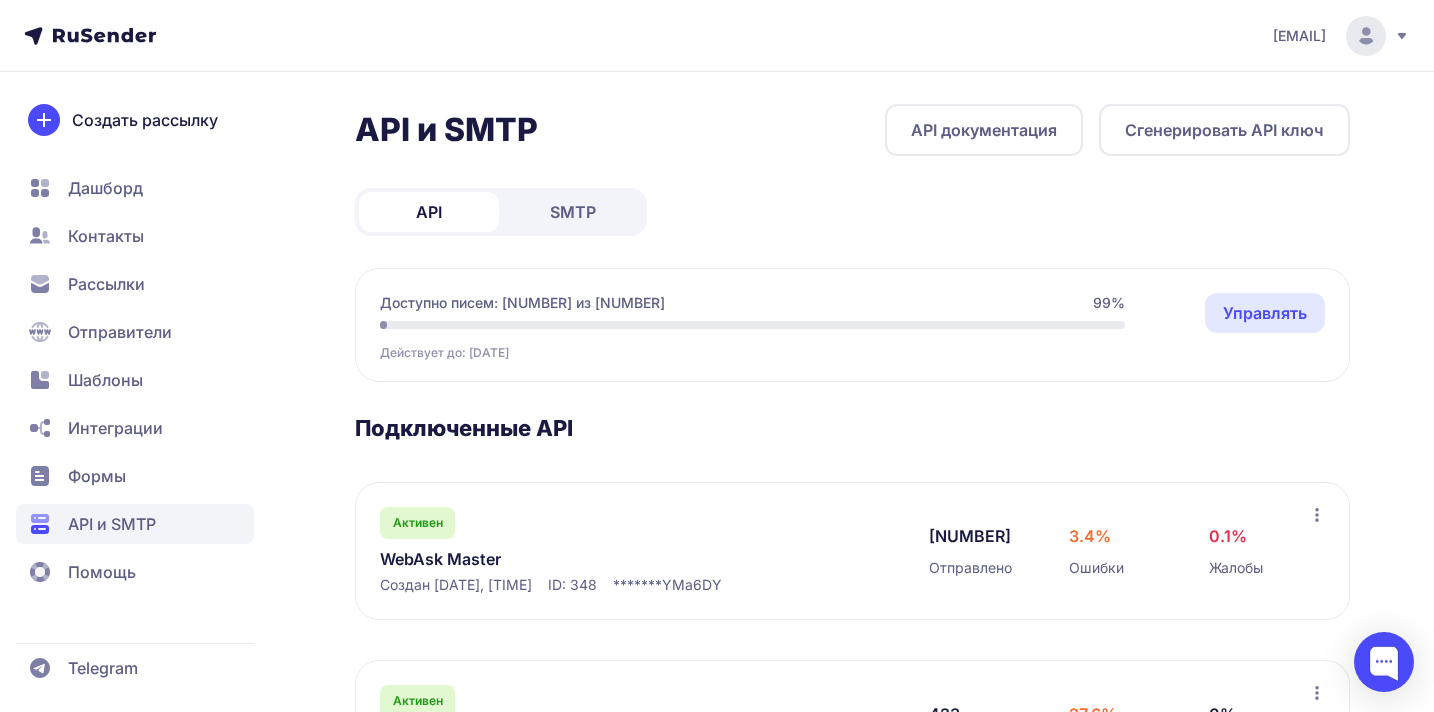 click on "[EMAIL]" at bounding box center (1341, 36) 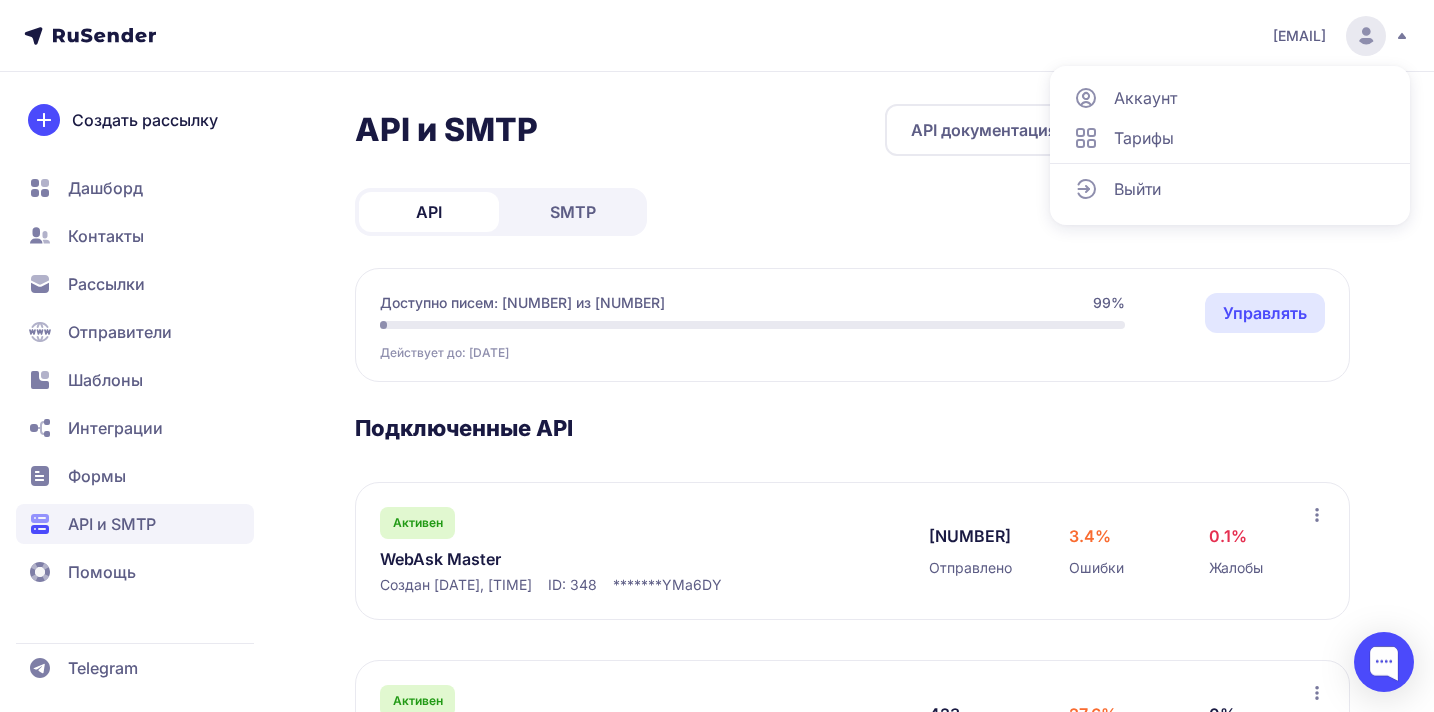 click on "Дашборд" at bounding box center [105, 188] 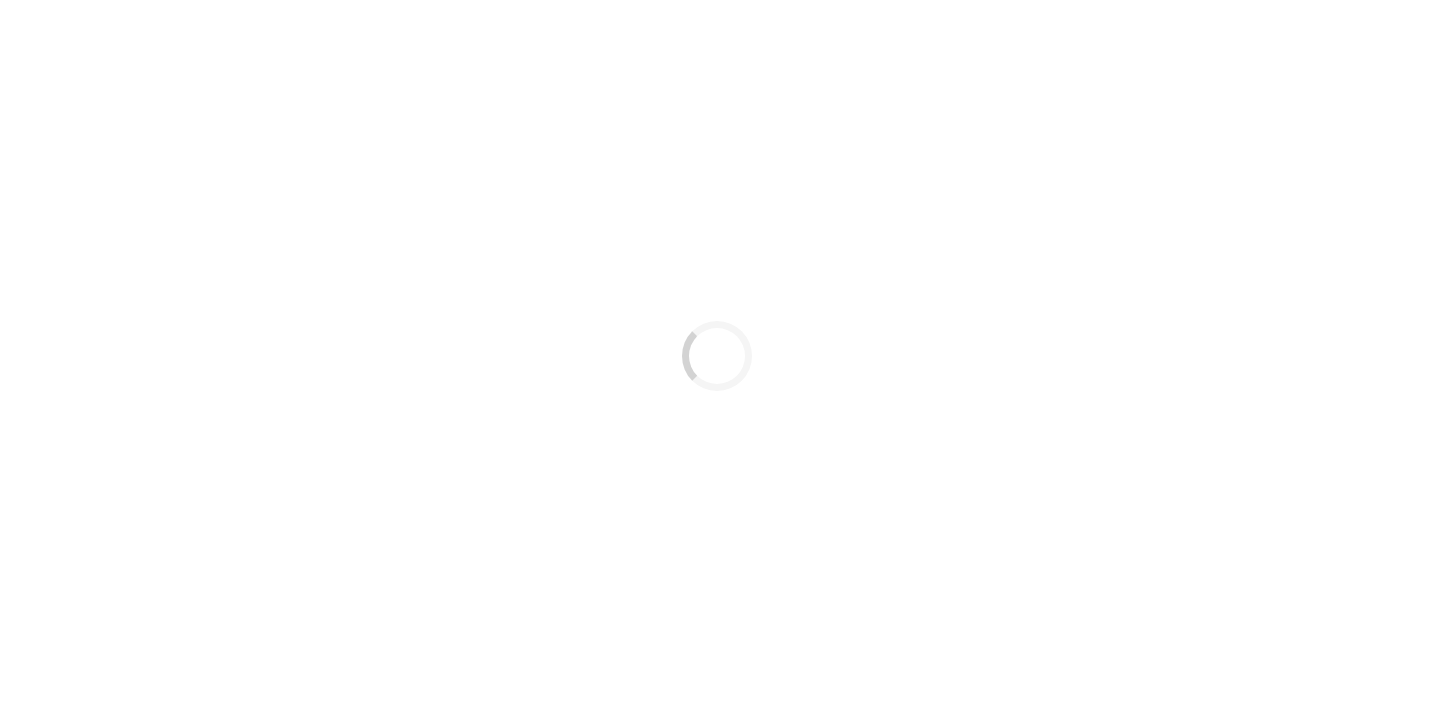 scroll, scrollTop: 0, scrollLeft: 0, axis: both 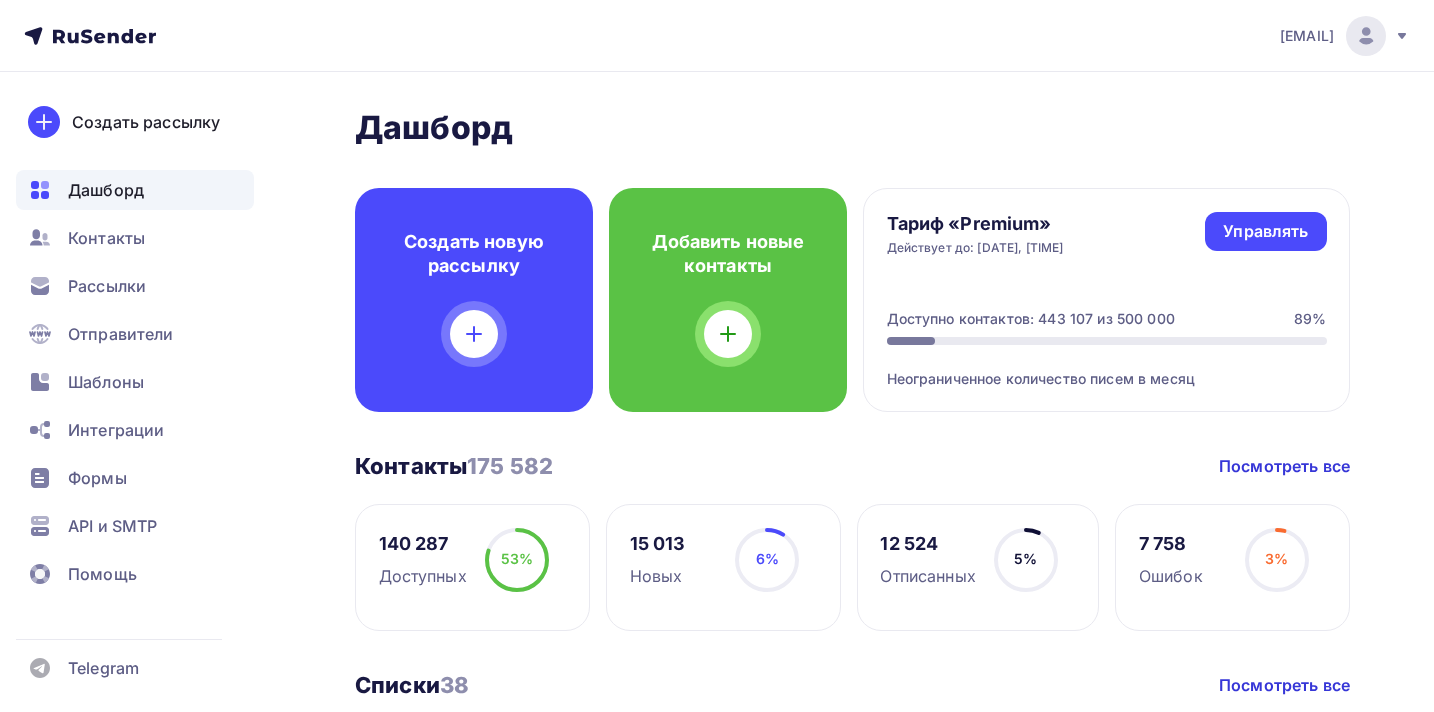 click on "[EMAIL]" at bounding box center [1307, 36] 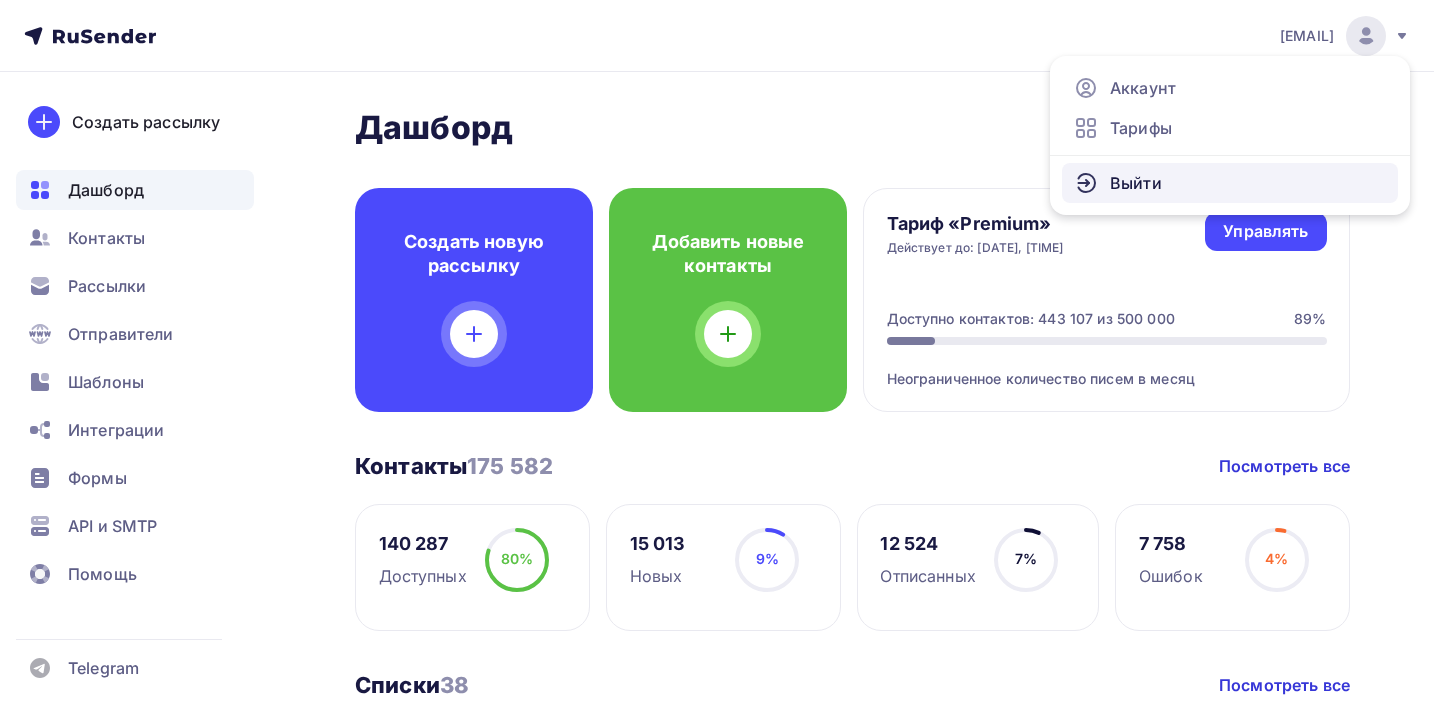 click on "Выйти" at bounding box center [1136, 183] 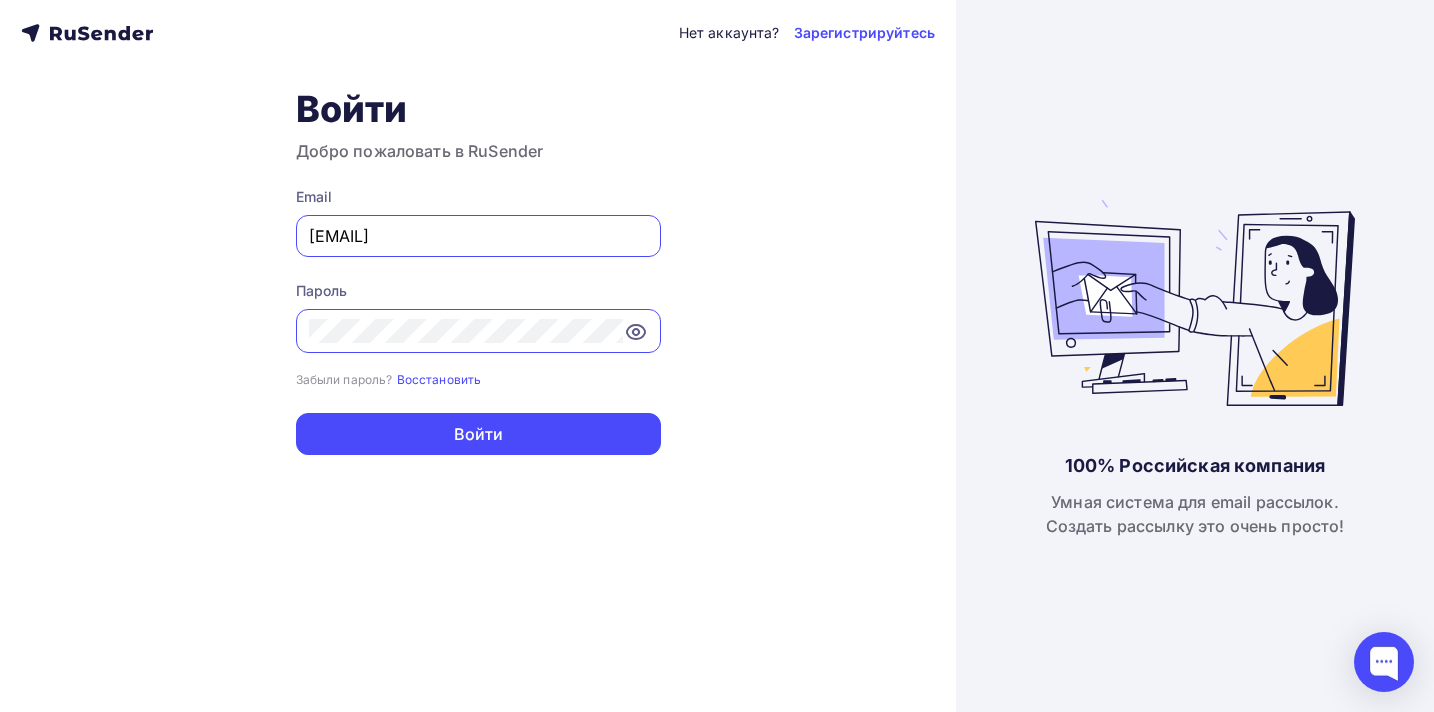 click on "[EMAIL]" at bounding box center (478, 236) 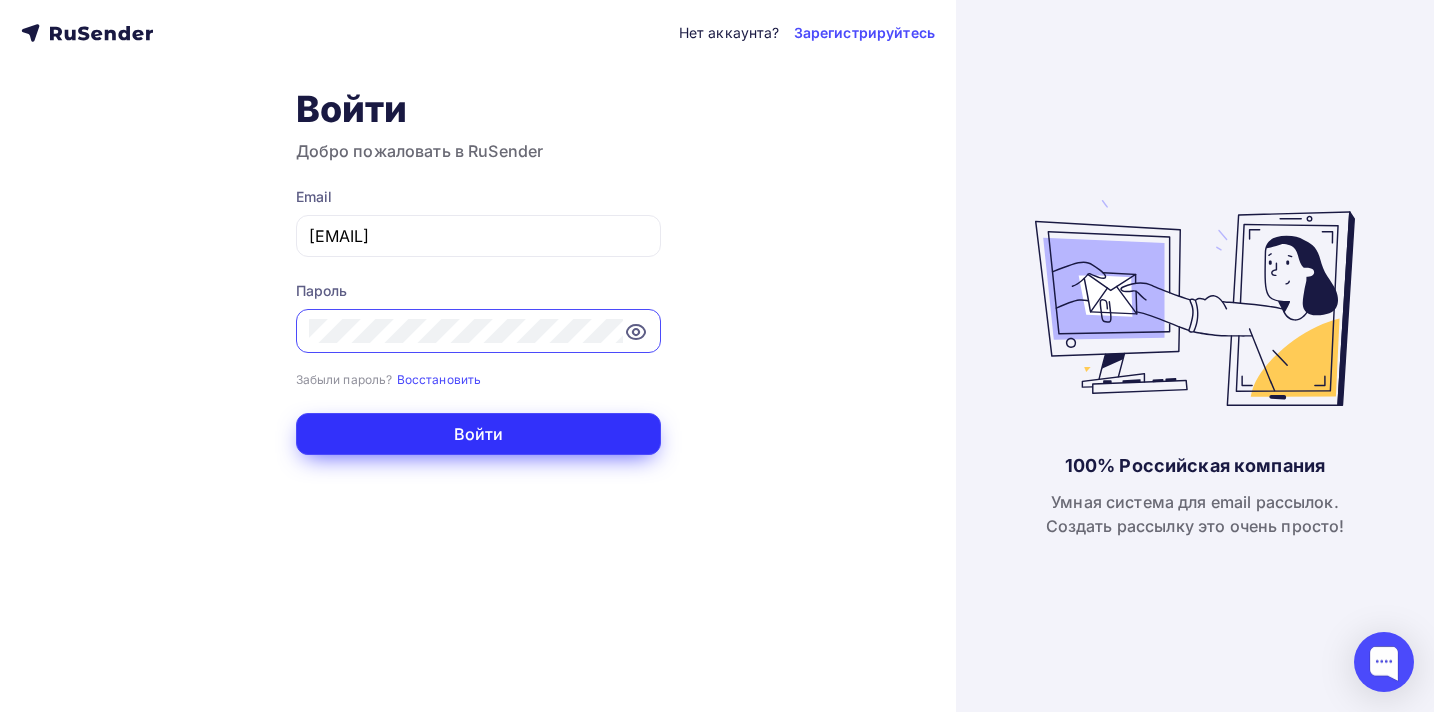 click on "Войти" at bounding box center (478, 434) 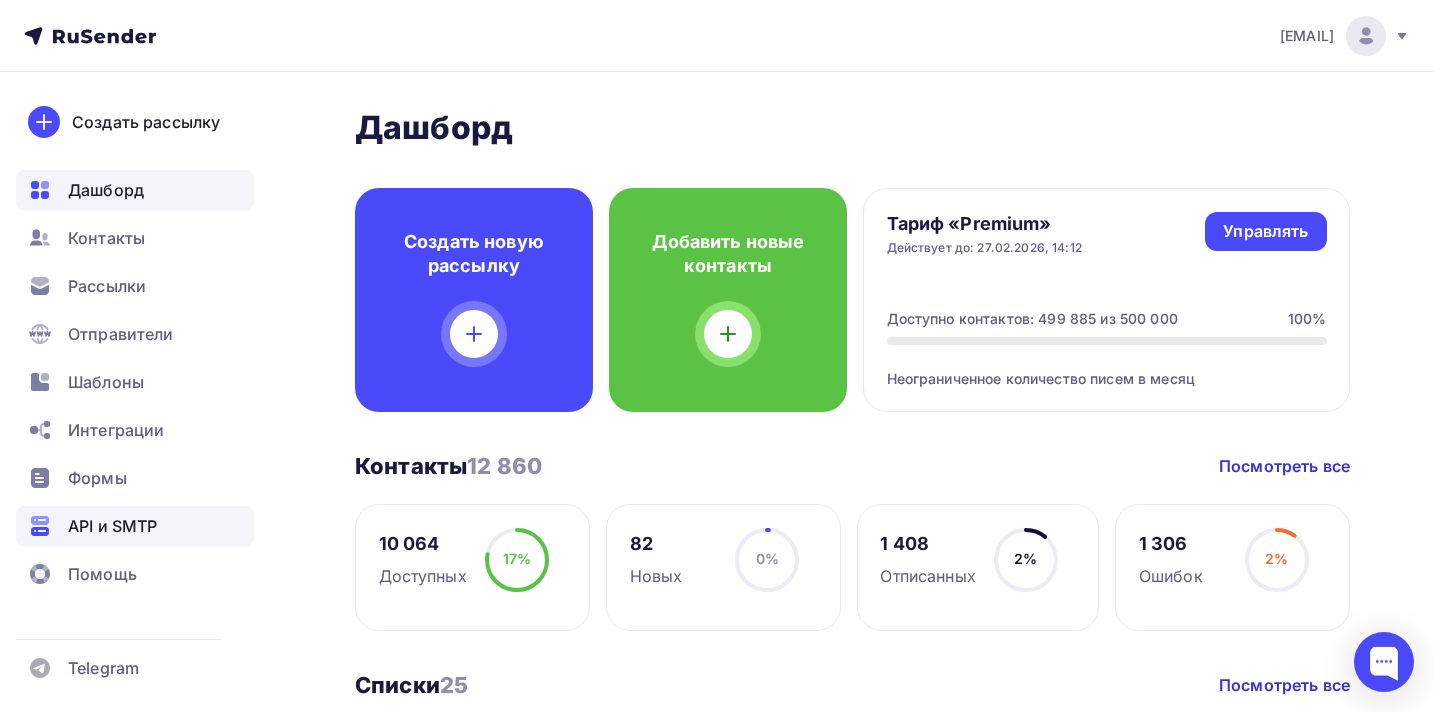 click on "API и SMTP" at bounding box center [135, 526] 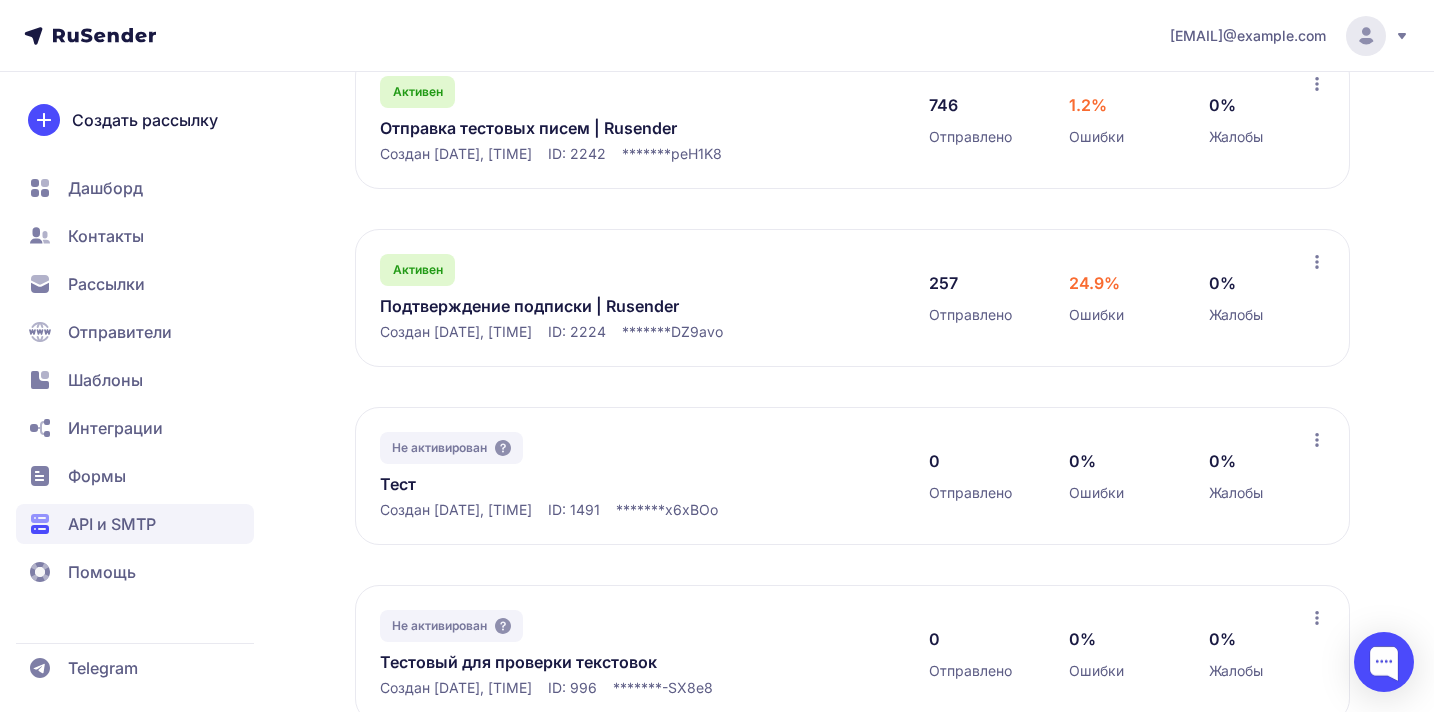 scroll, scrollTop: 385, scrollLeft: 0, axis: vertical 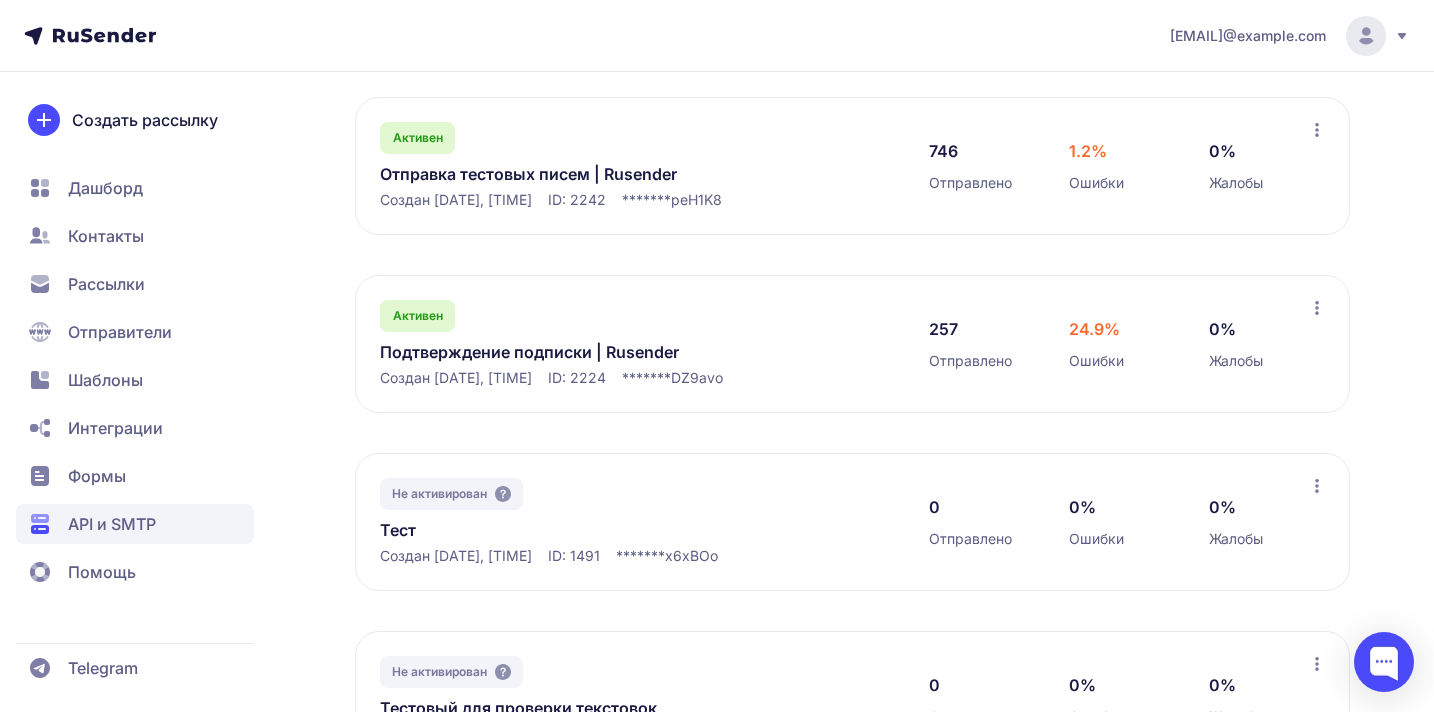 click on "Подтверждение подписки | Rusender" at bounding box center (585, 352) 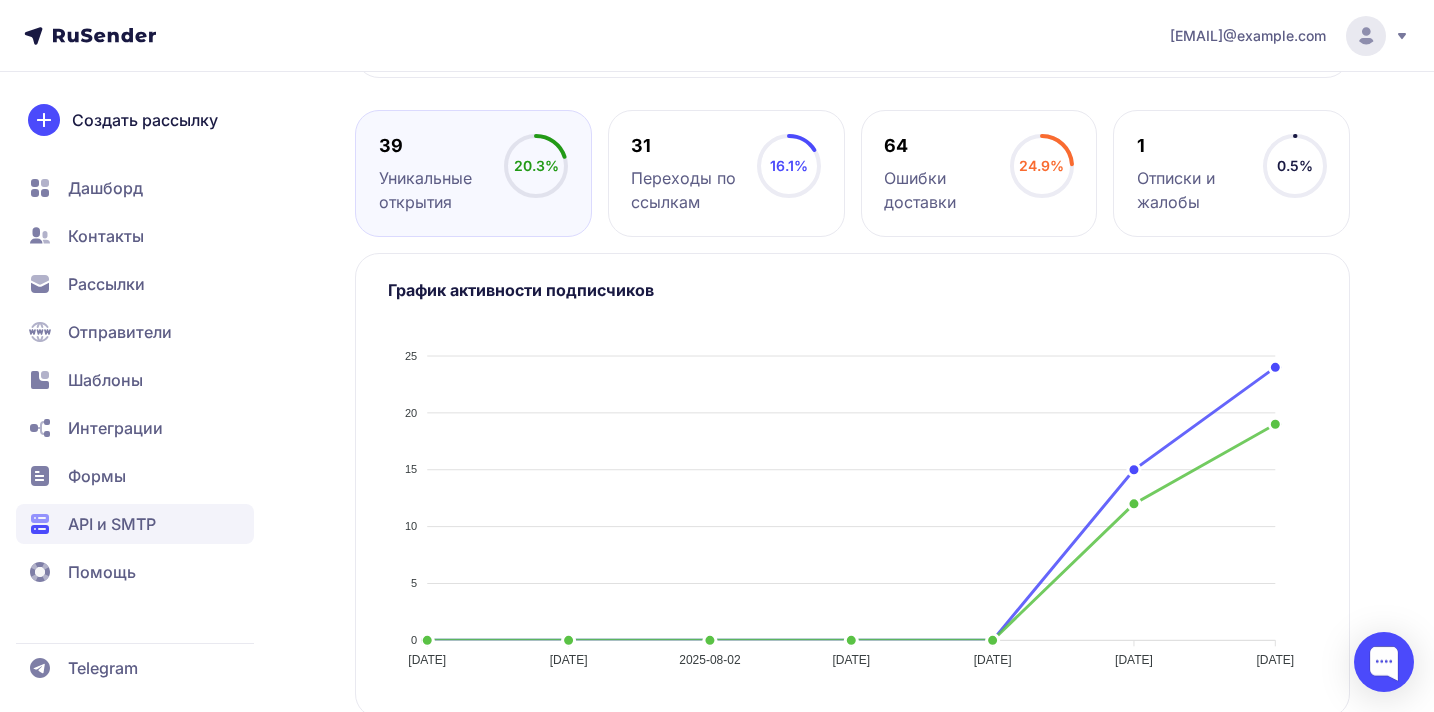 scroll, scrollTop: 842, scrollLeft: 0, axis: vertical 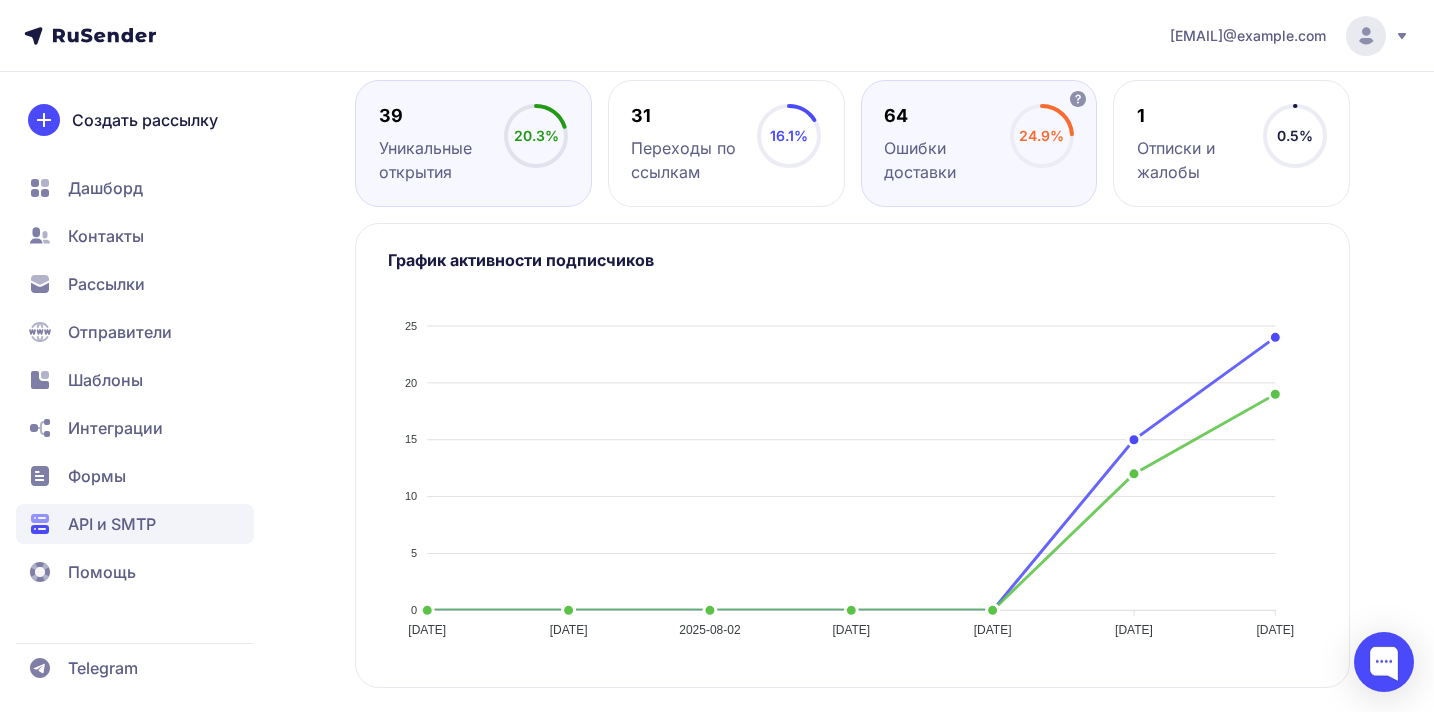 click on "64 Ошибки доставки" at bounding box center (947, 144) 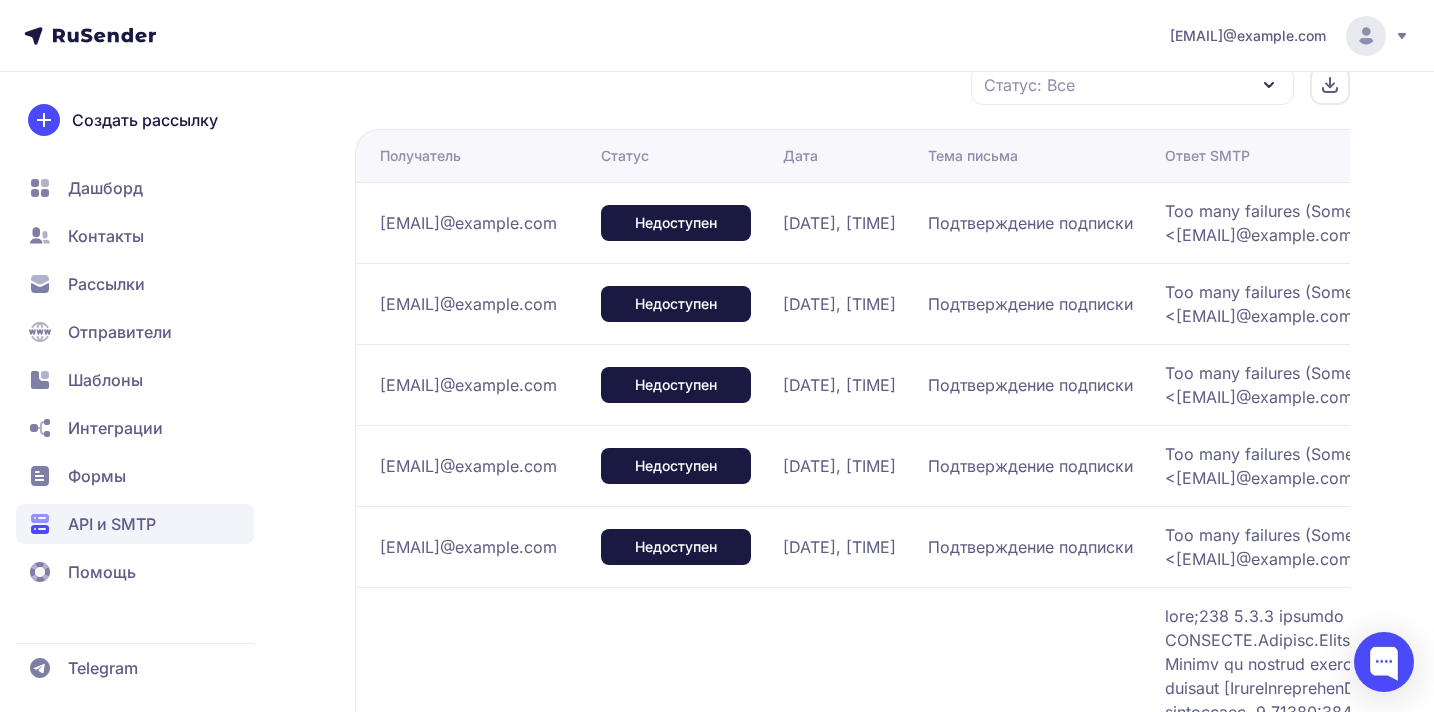 scroll, scrollTop: 1458, scrollLeft: 0, axis: vertical 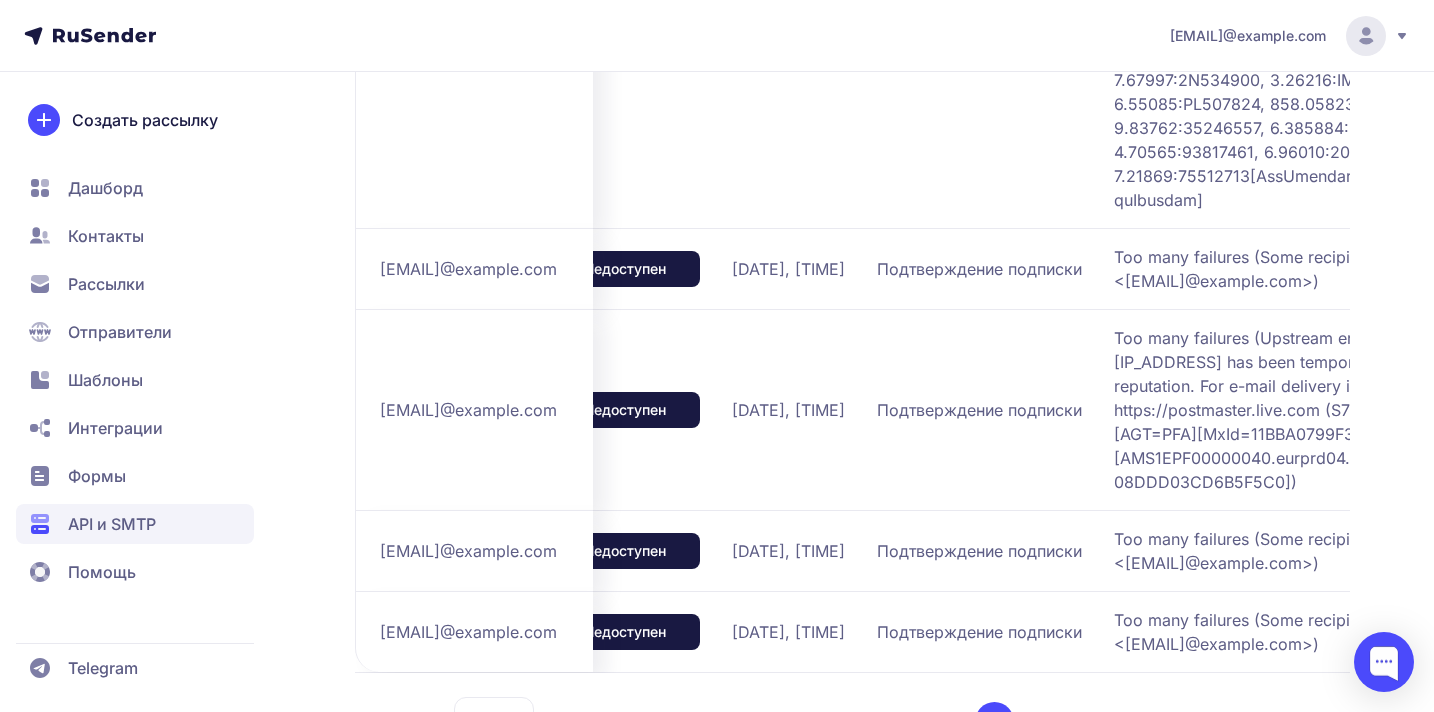click on "2" at bounding box center [1042, 722] 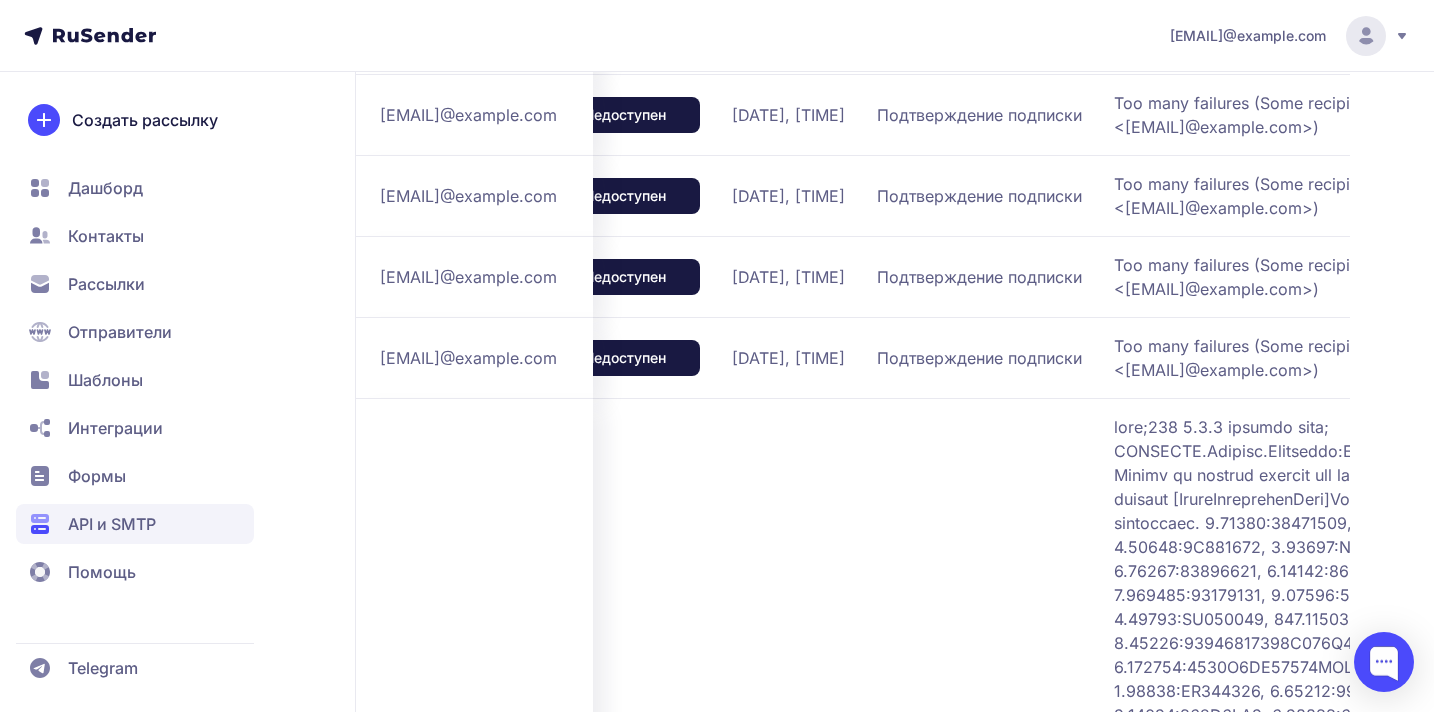 scroll, scrollTop: 0, scrollLeft: 0, axis: both 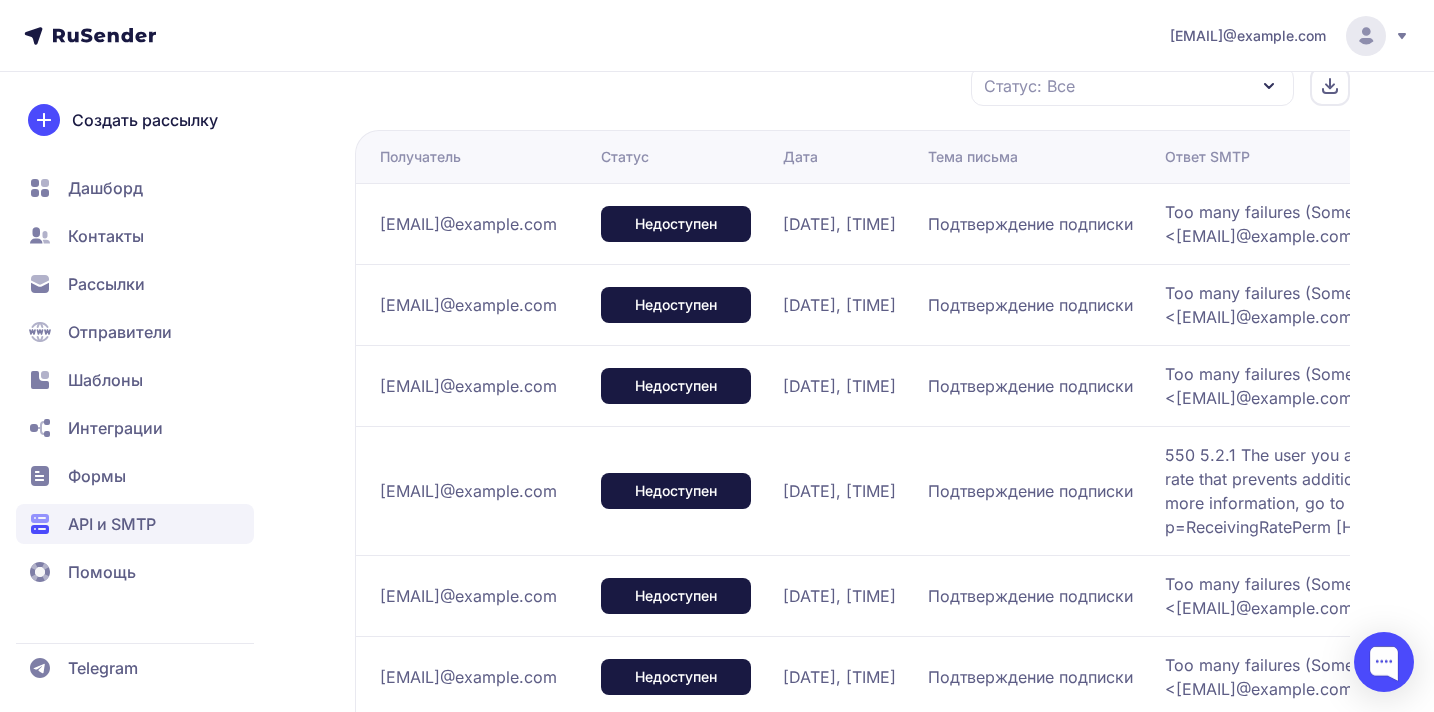 click on "[EMAIL]@example.com" 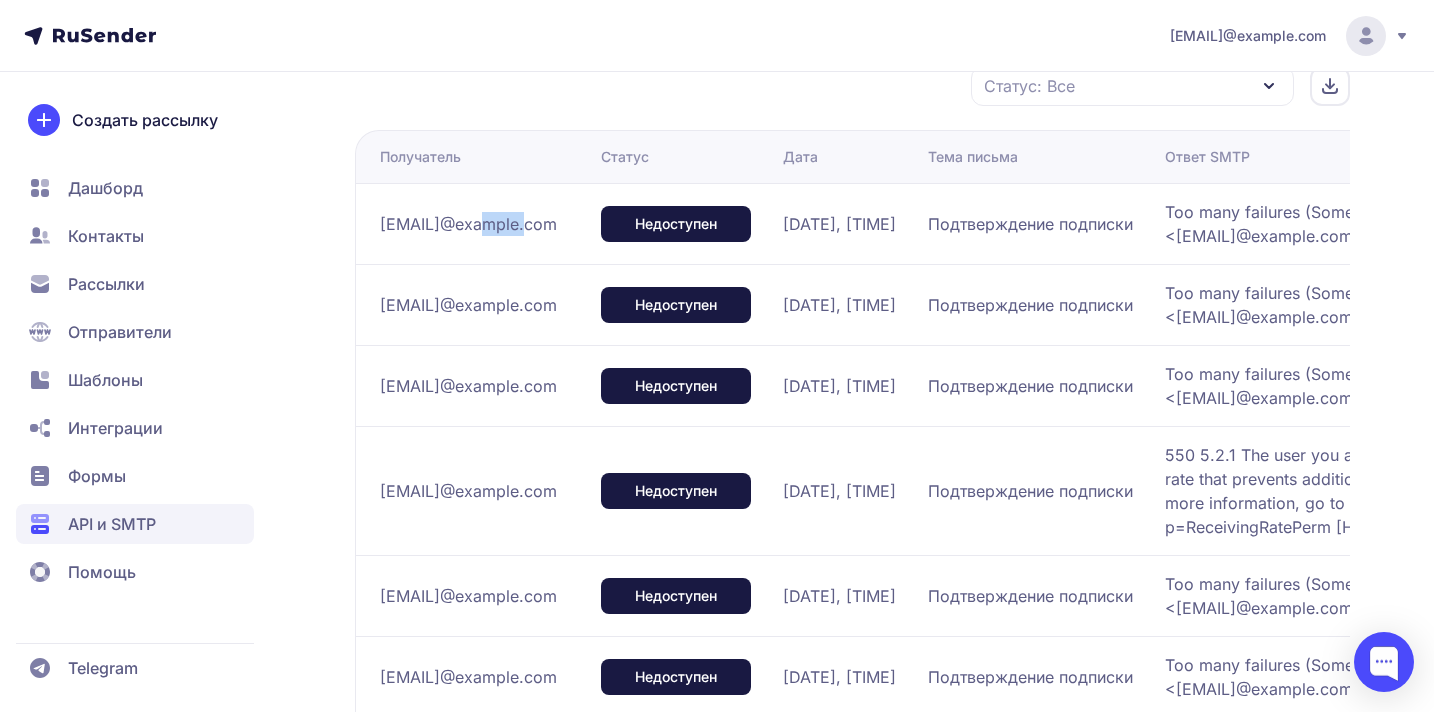 click on "[EMAIL]@example.com" 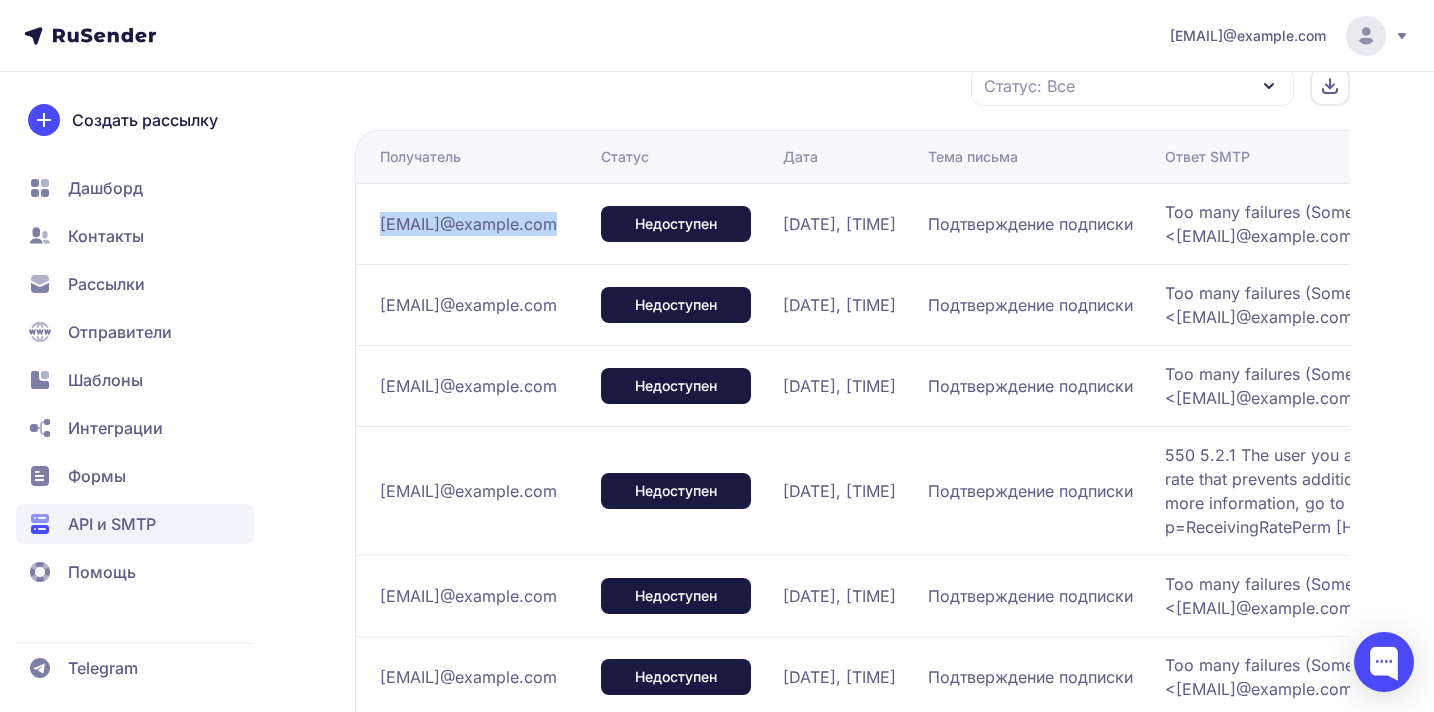 copy on "[EMAIL]@example.com" 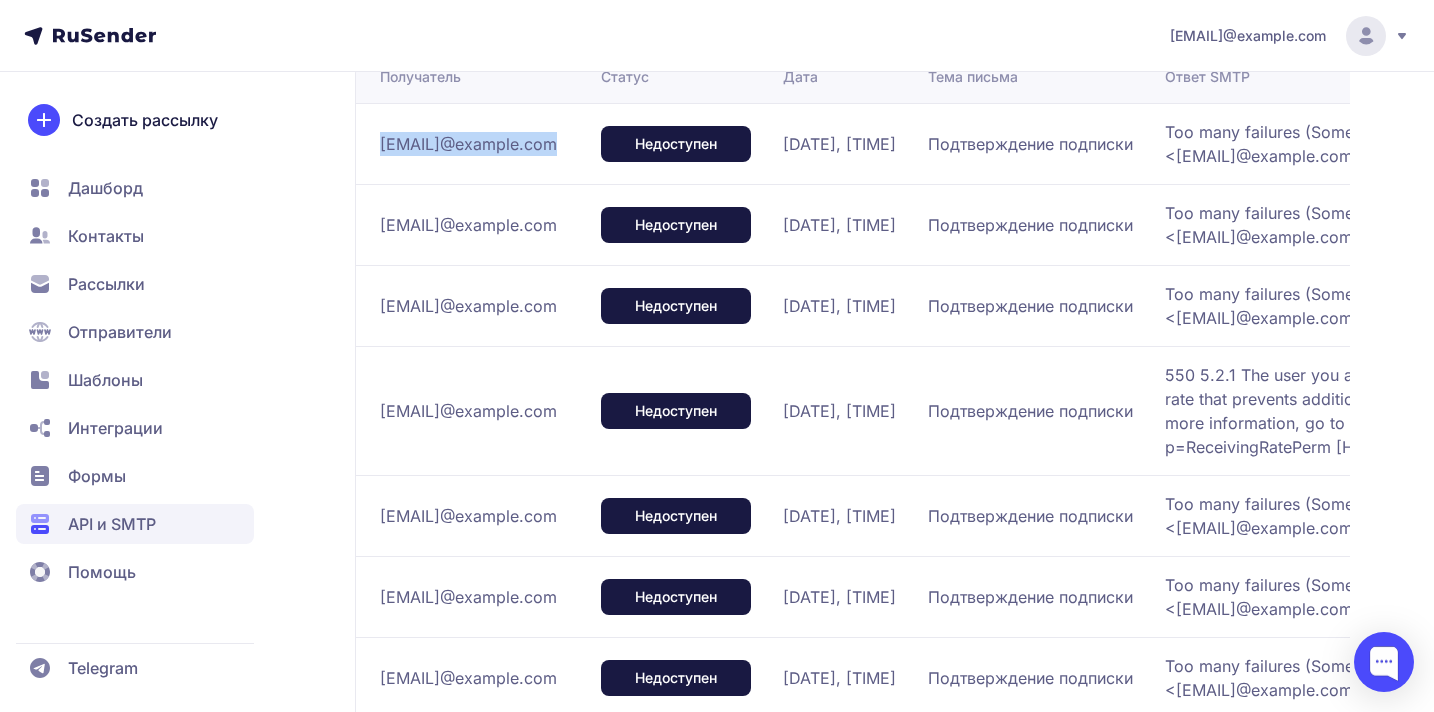 scroll, scrollTop: 1542, scrollLeft: 0, axis: vertical 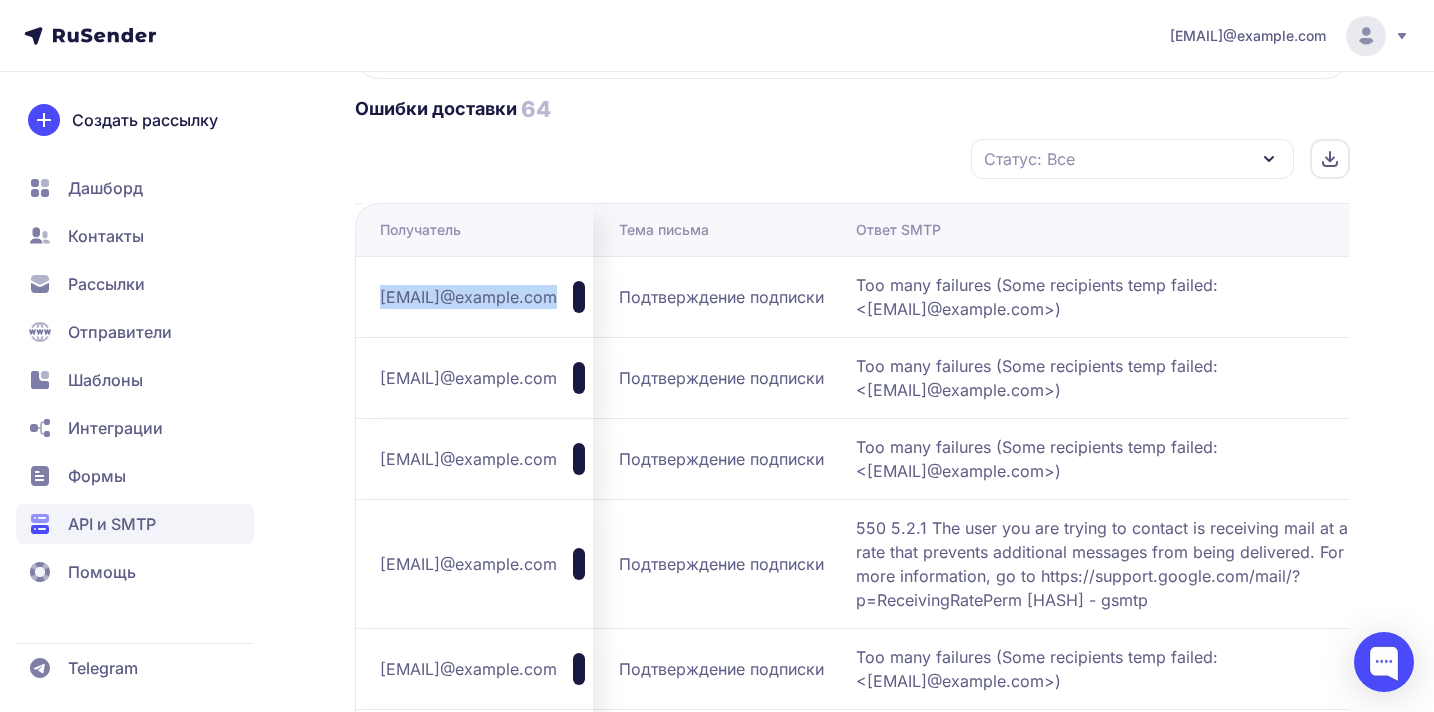 click on "[EMAIL]@example.com" 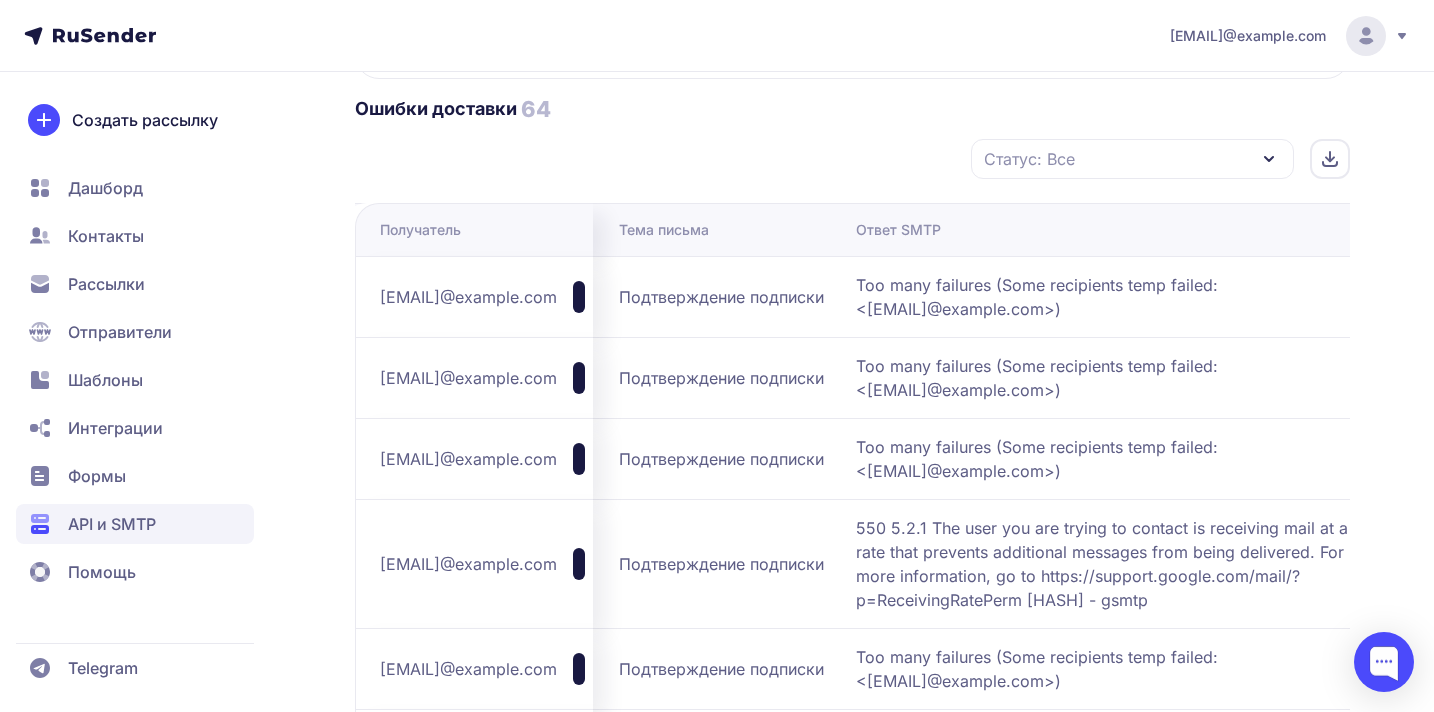 click on "[EMAIL]@example.com" 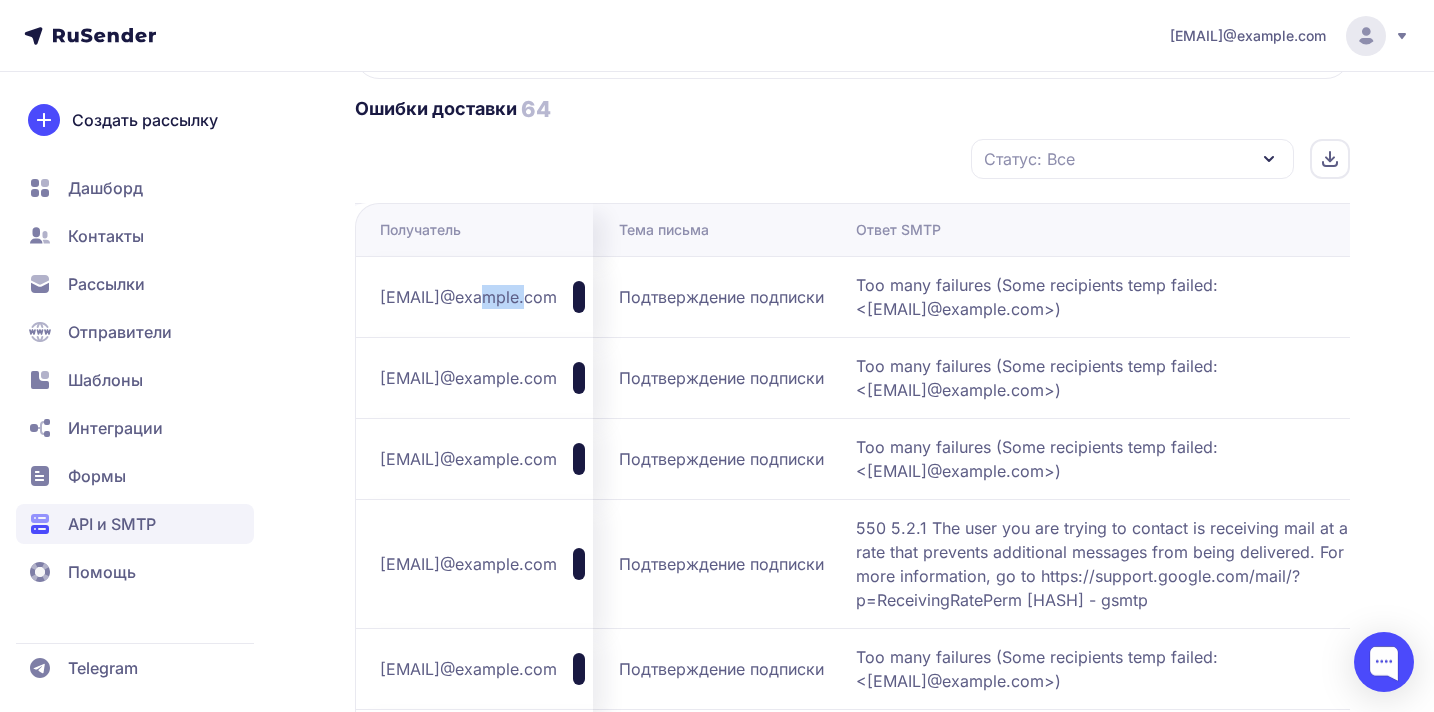 click on "[EMAIL]@example.com" 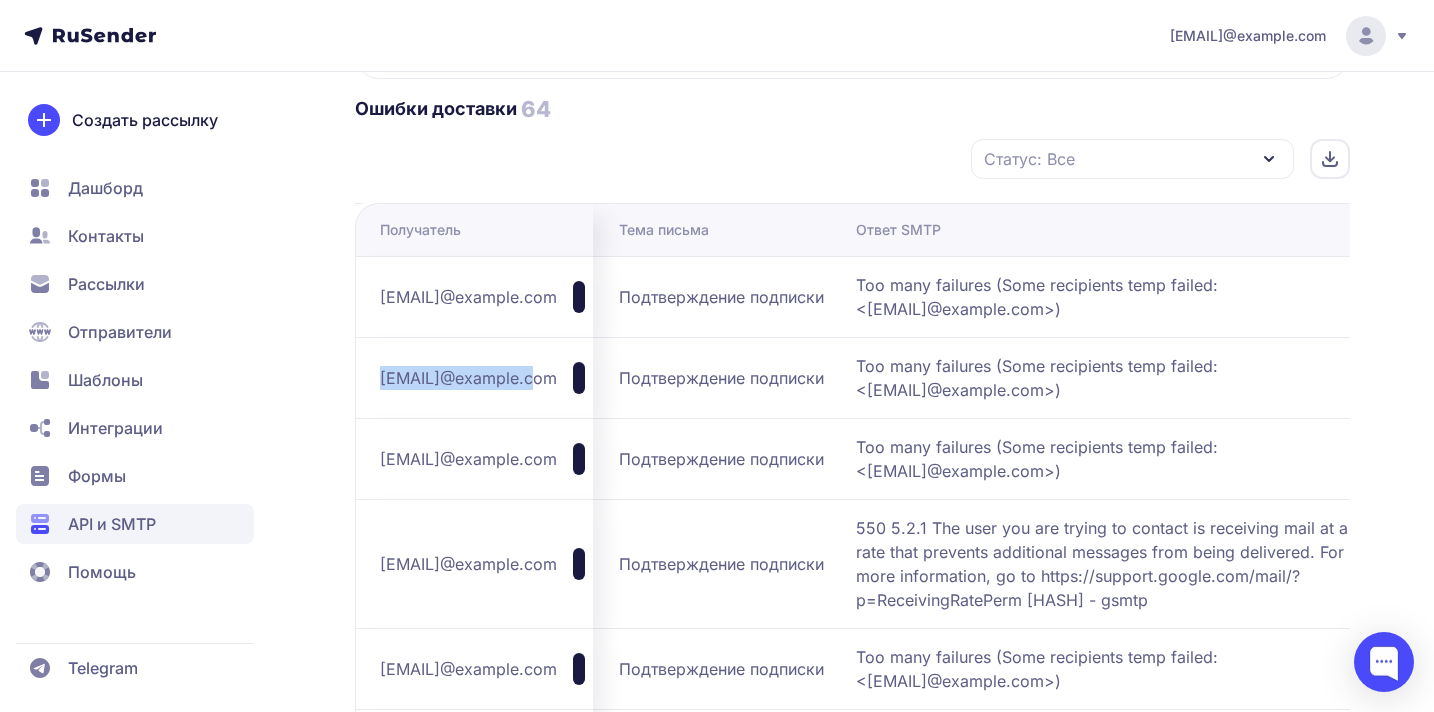 drag, startPoint x: 523, startPoint y: 379, endPoint x: 377, endPoint y: 388, distance: 146.27713 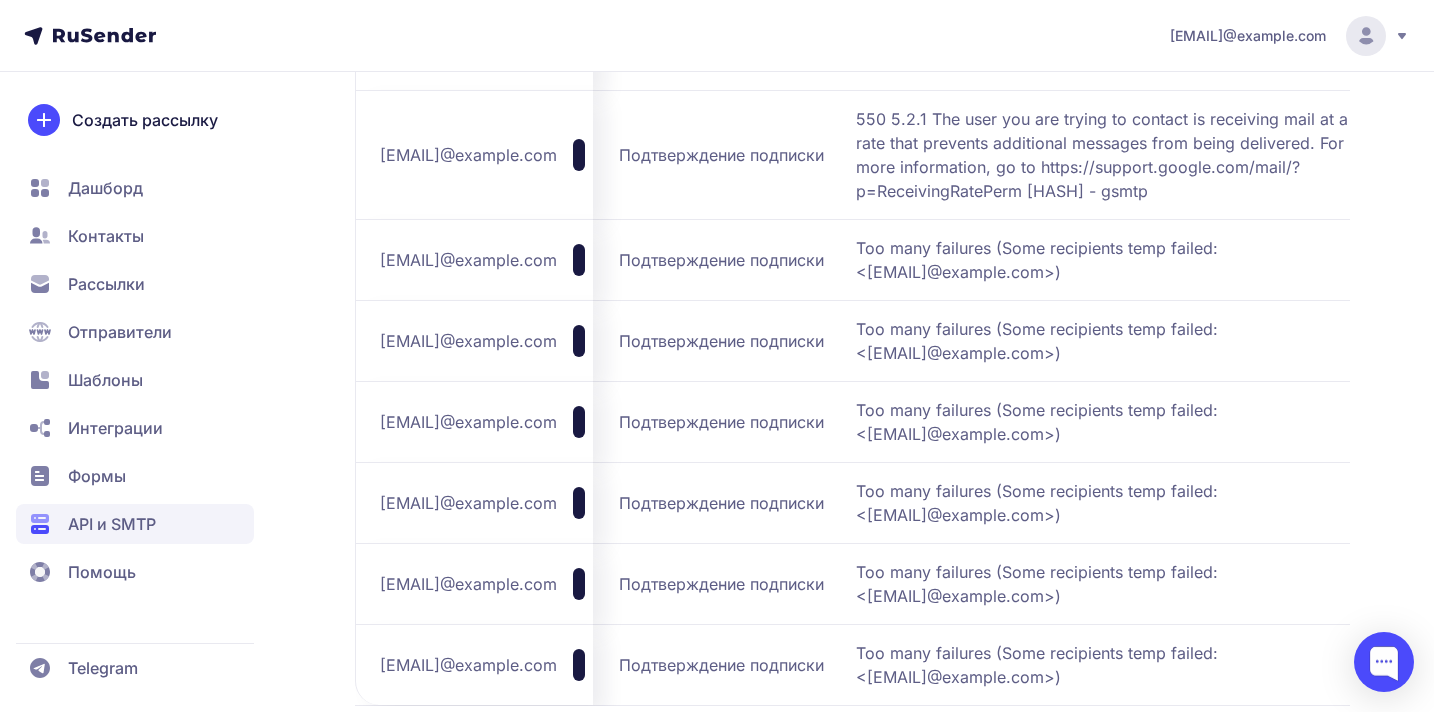 scroll, scrollTop: 1965, scrollLeft: 0, axis: vertical 